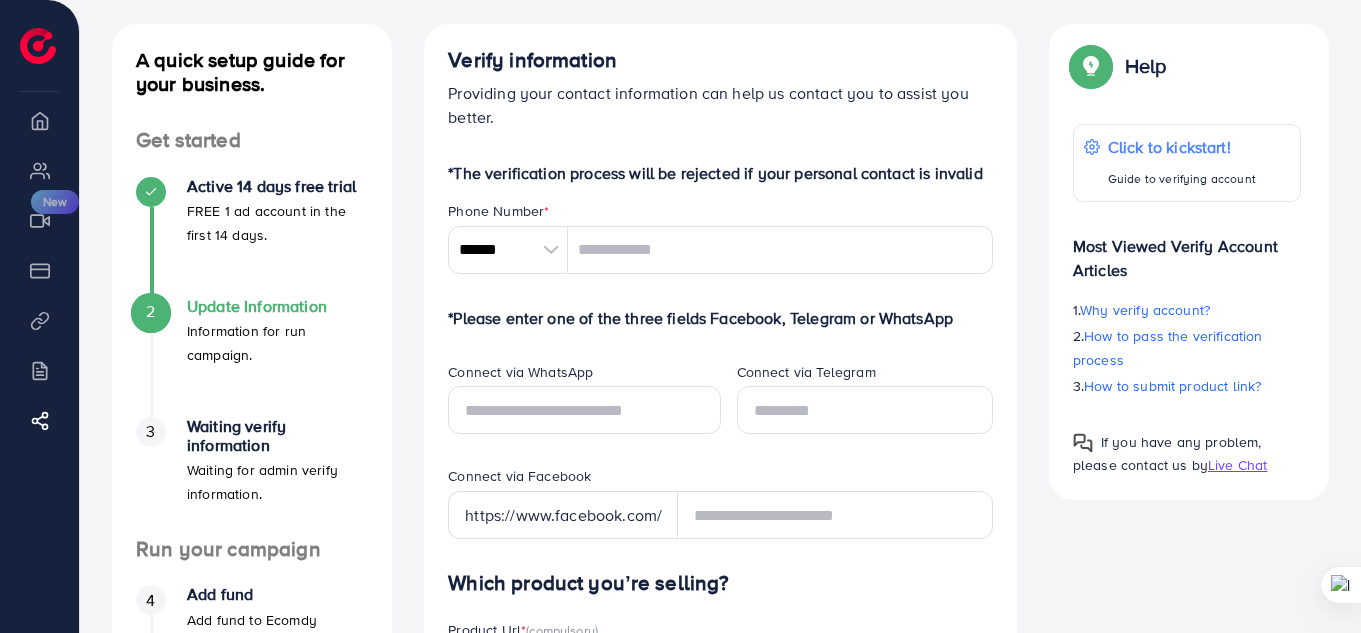scroll, scrollTop: 105, scrollLeft: 0, axis: vertical 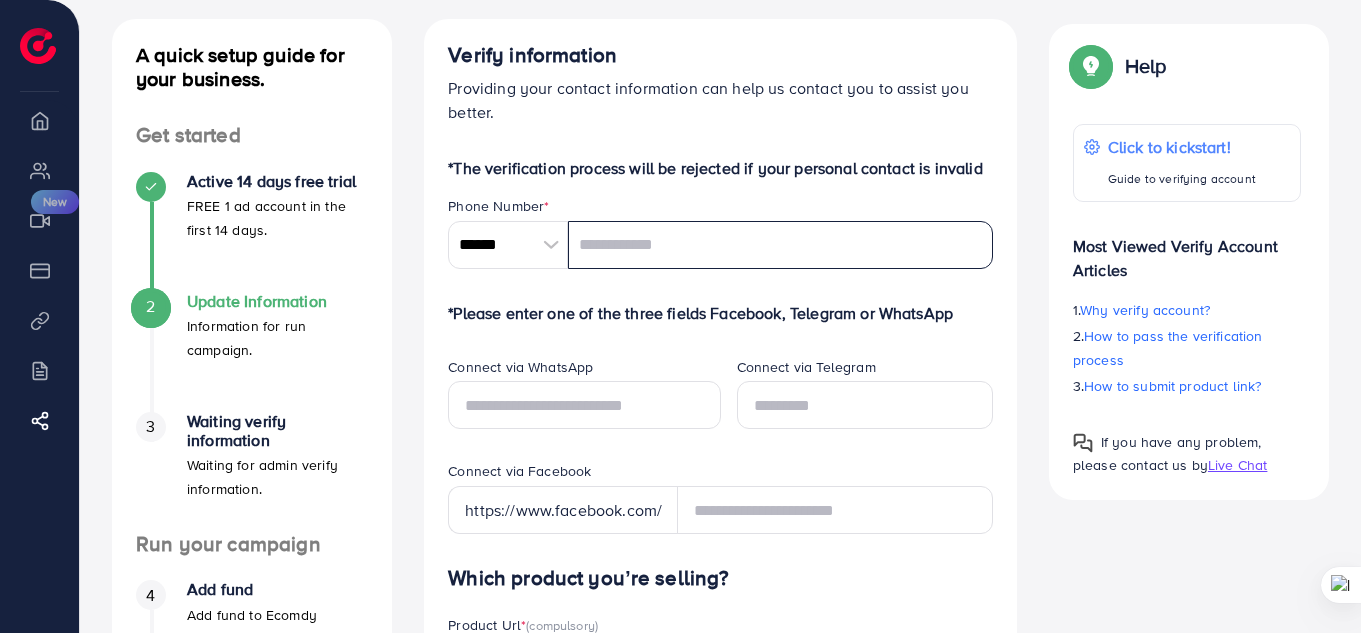 click at bounding box center [780, 245] 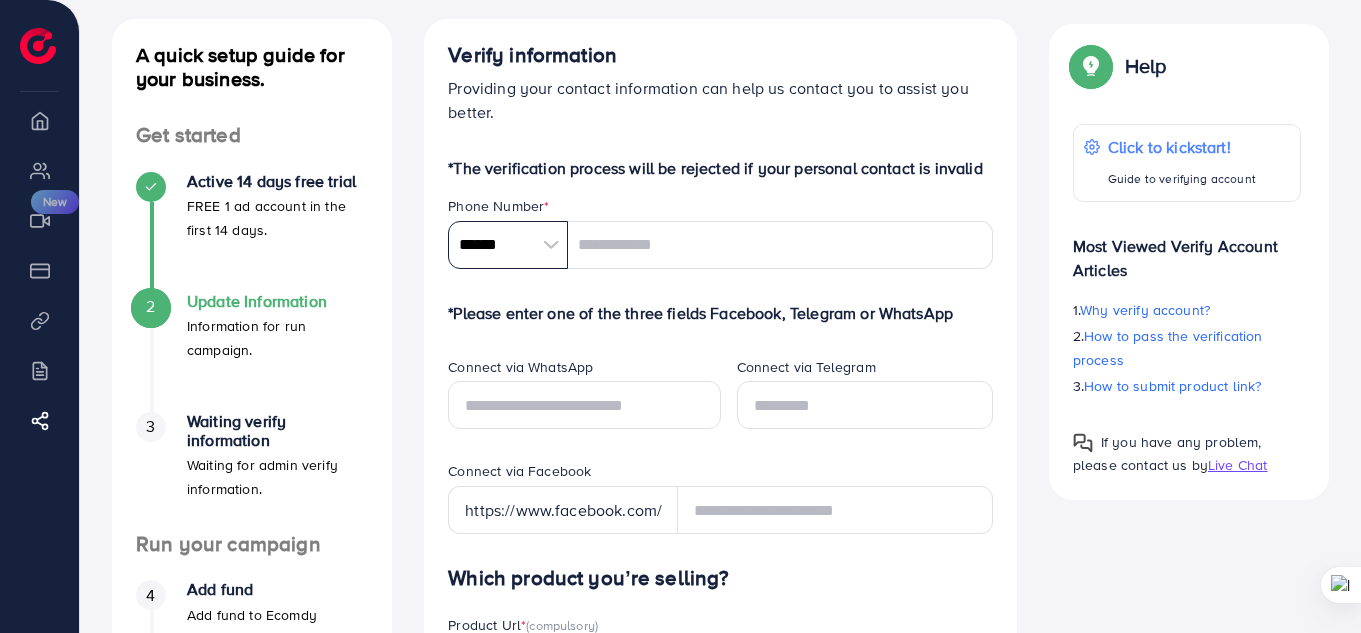 click on "******" at bounding box center [508, 245] 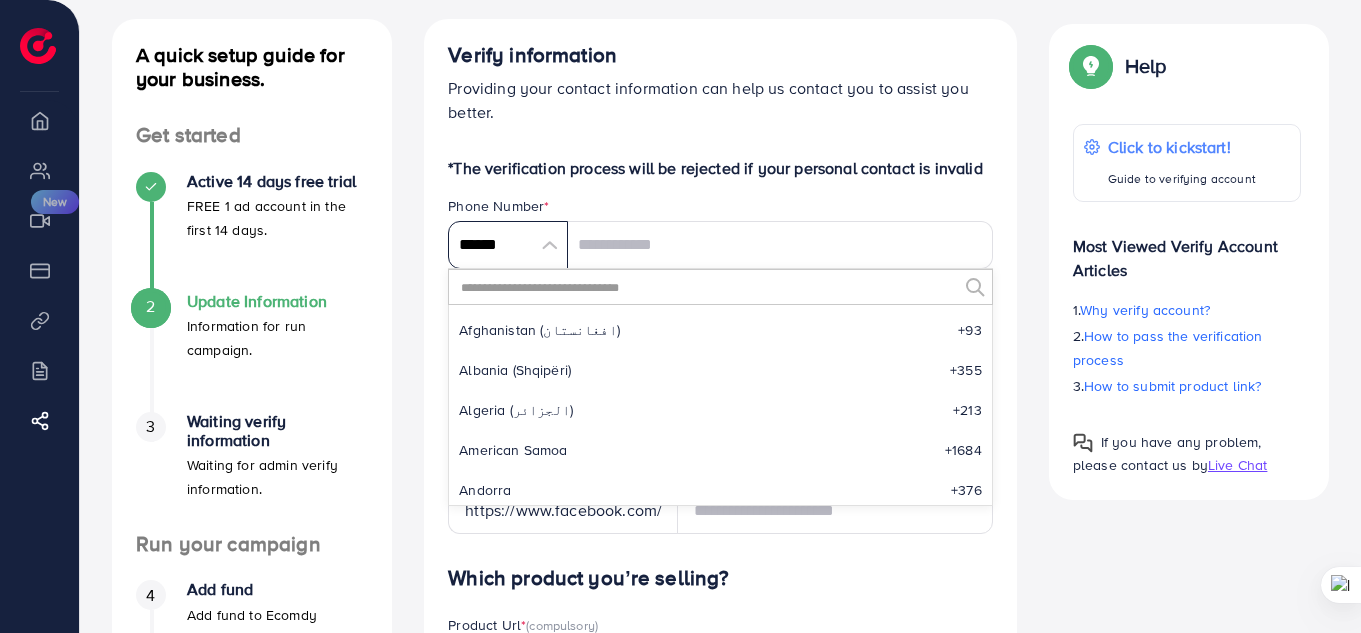 scroll, scrollTop: 9285, scrollLeft: 0, axis: vertical 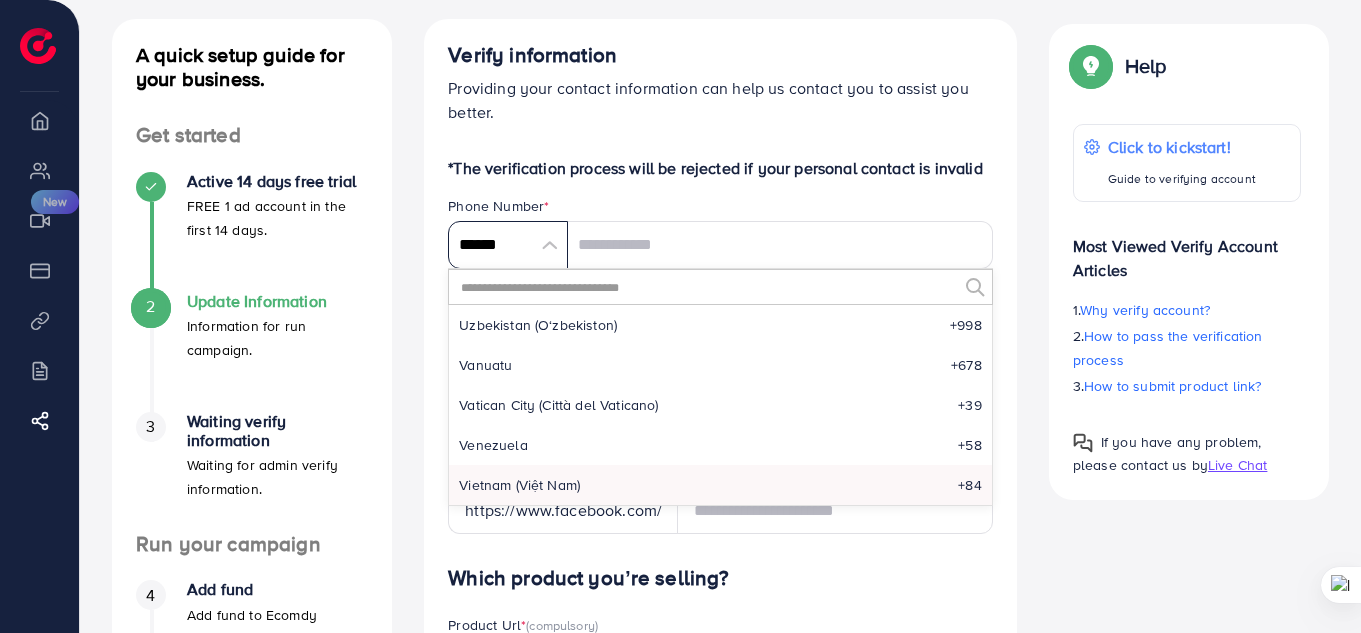 click on "******" at bounding box center (508, 245) 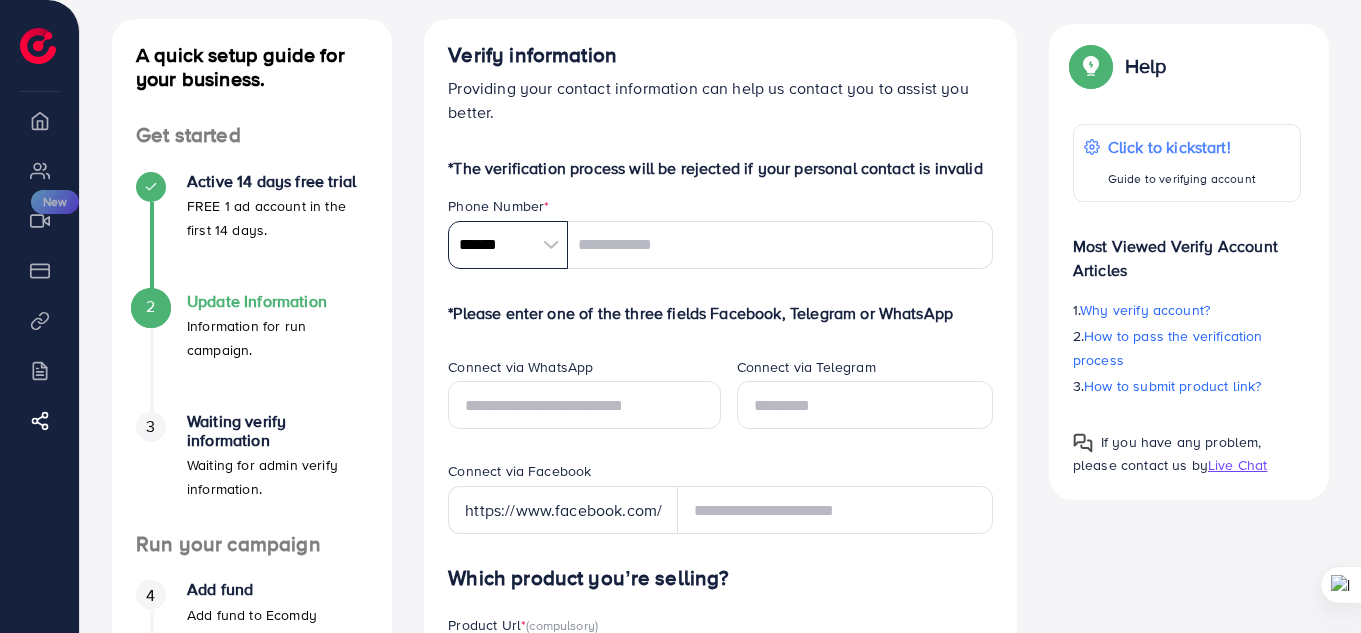 click on "******" at bounding box center (508, 245) 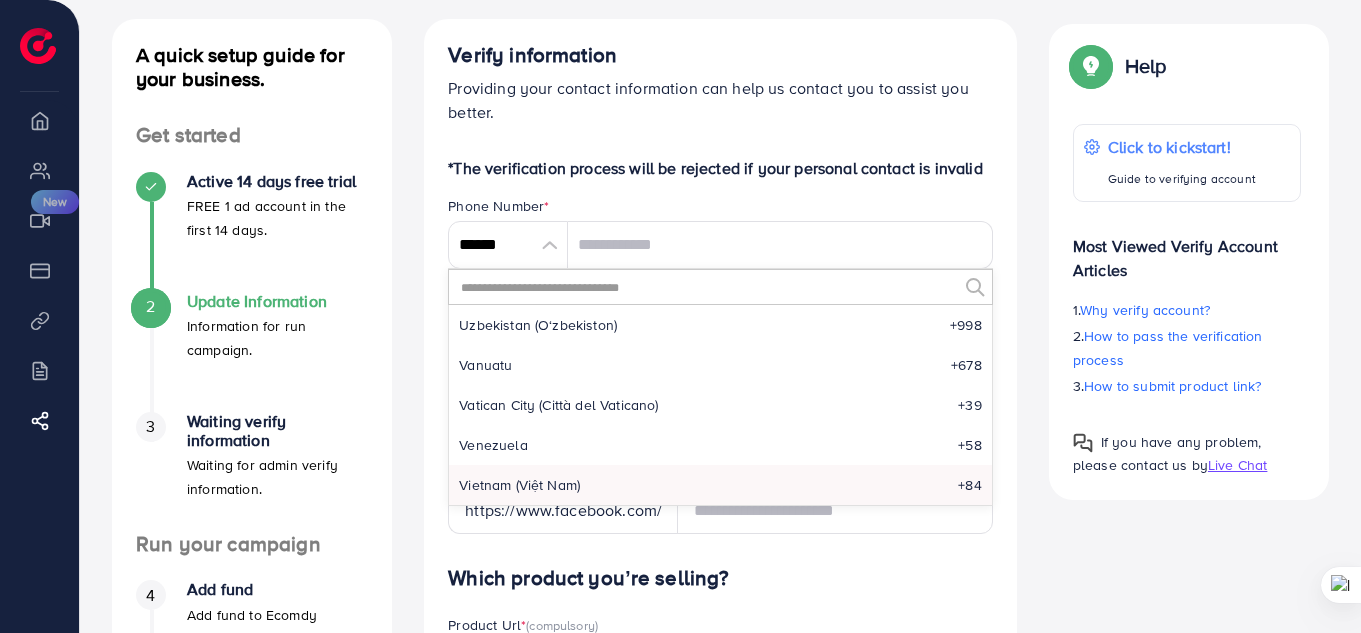 click at bounding box center (708, 287) 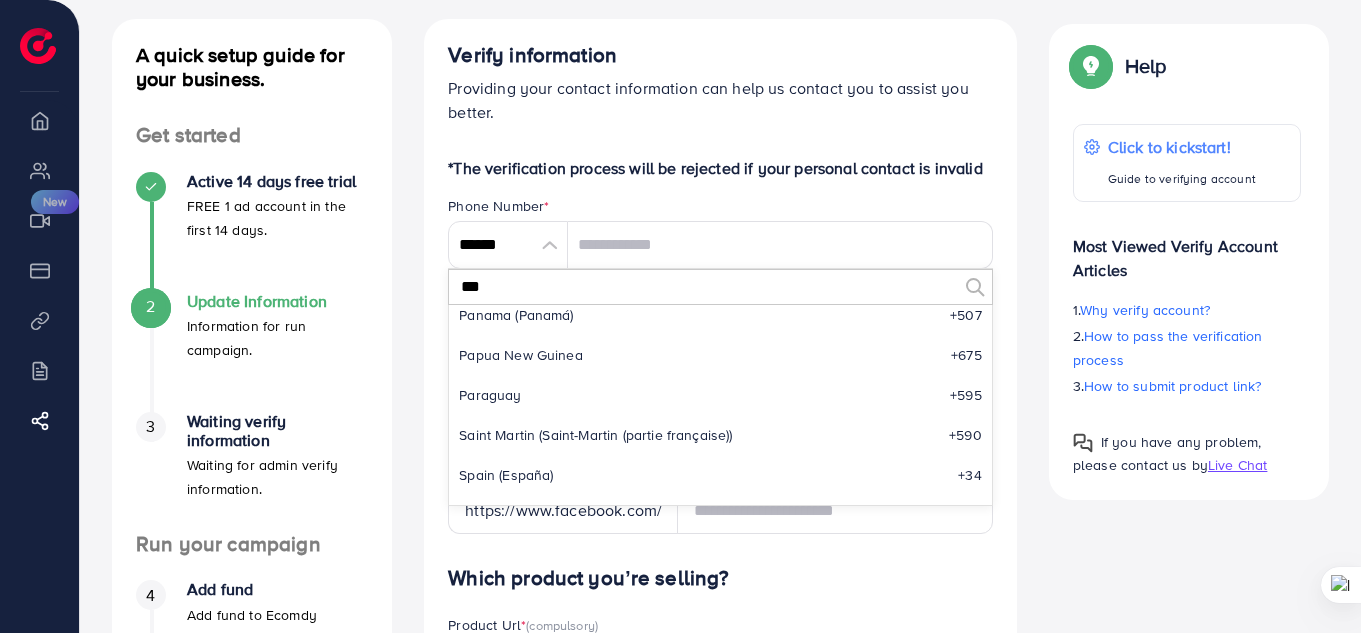 scroll, scrollTop: 0, scrollLeft: 0, axis: both 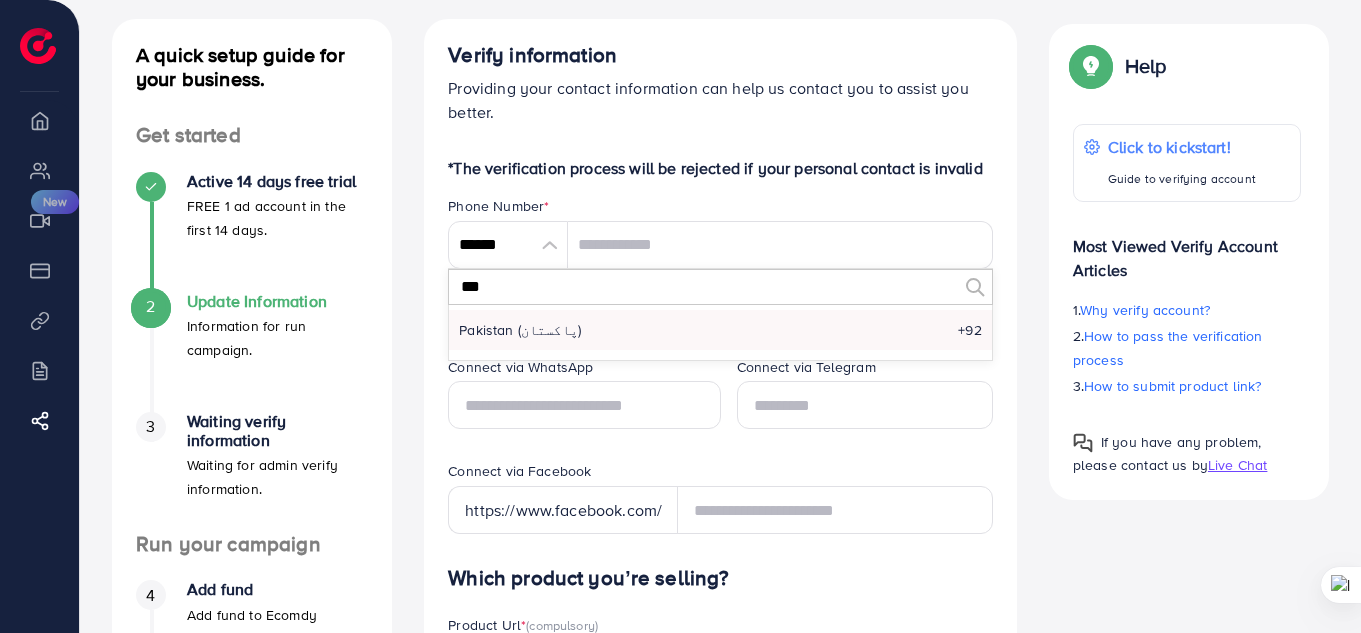 type on "***" 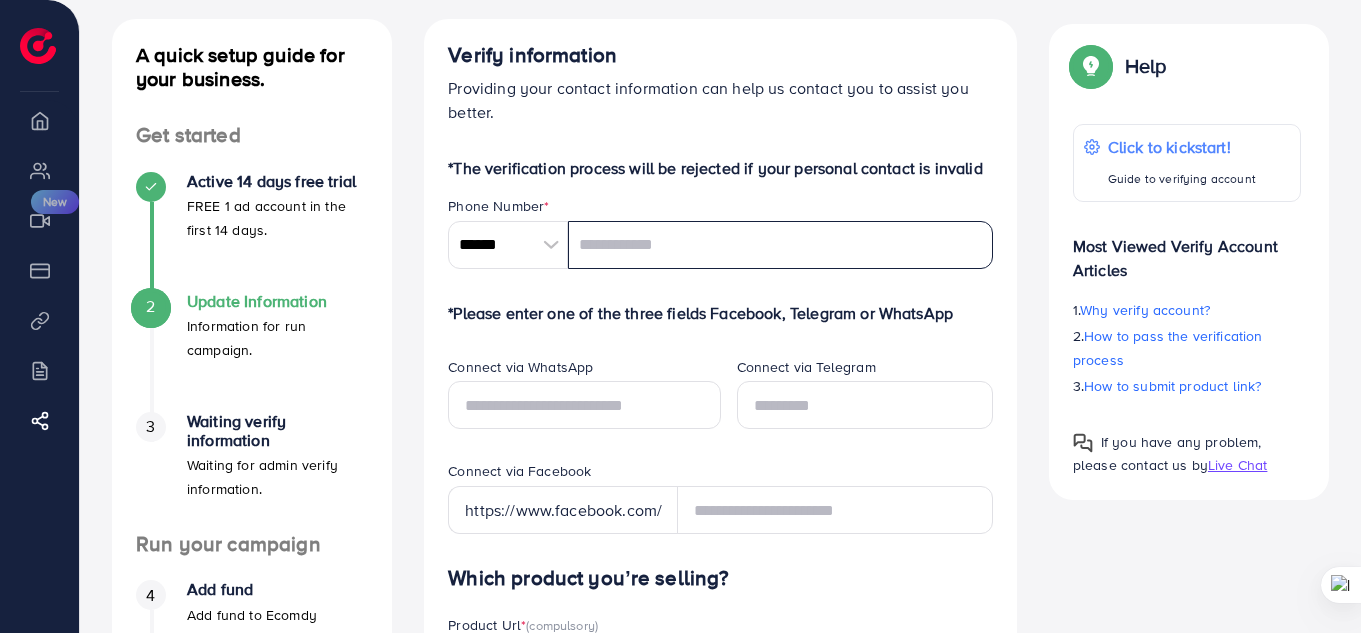 click at bounding box center [780, 245] 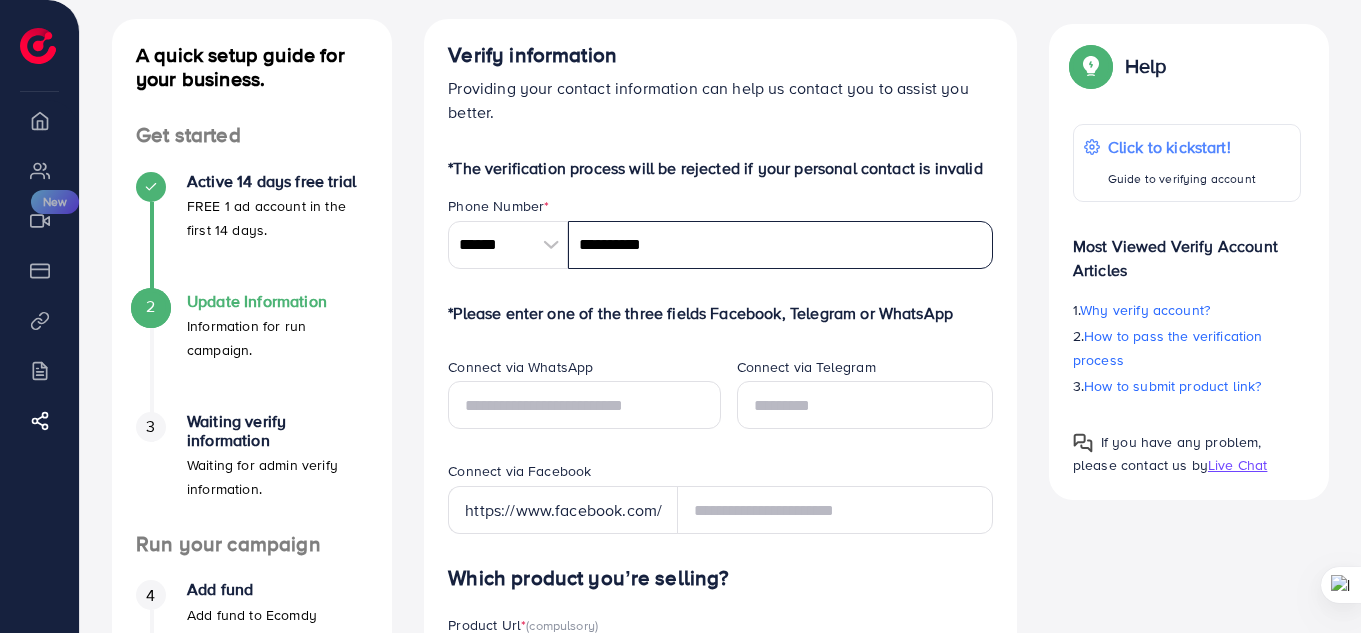 type on "**********" 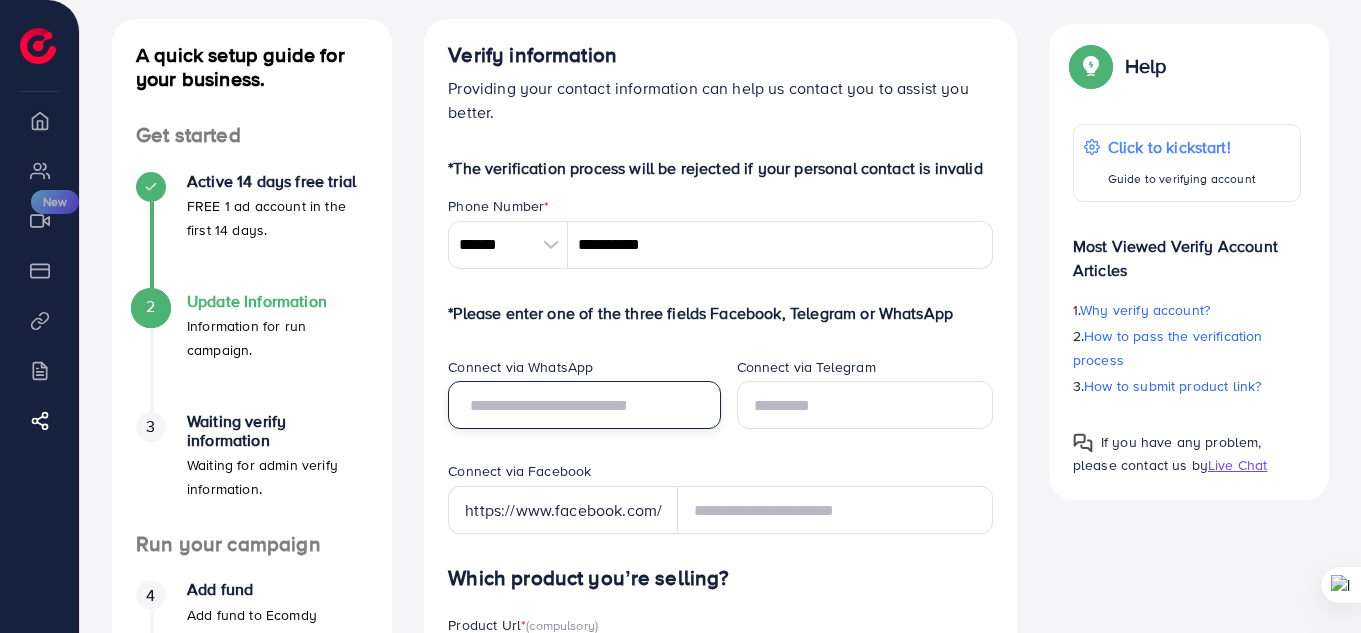 click at bounding box center (584, 405) 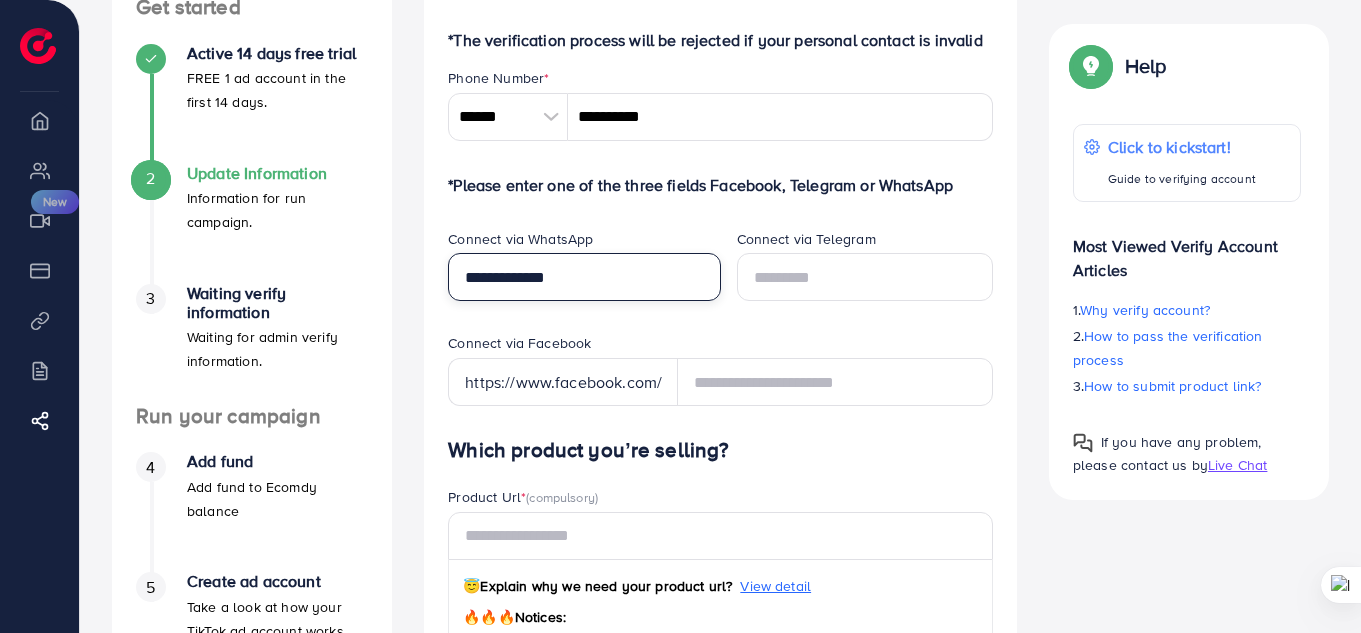 scroll, scrollTop: 237, scrollLeft: 0, axis: vertical 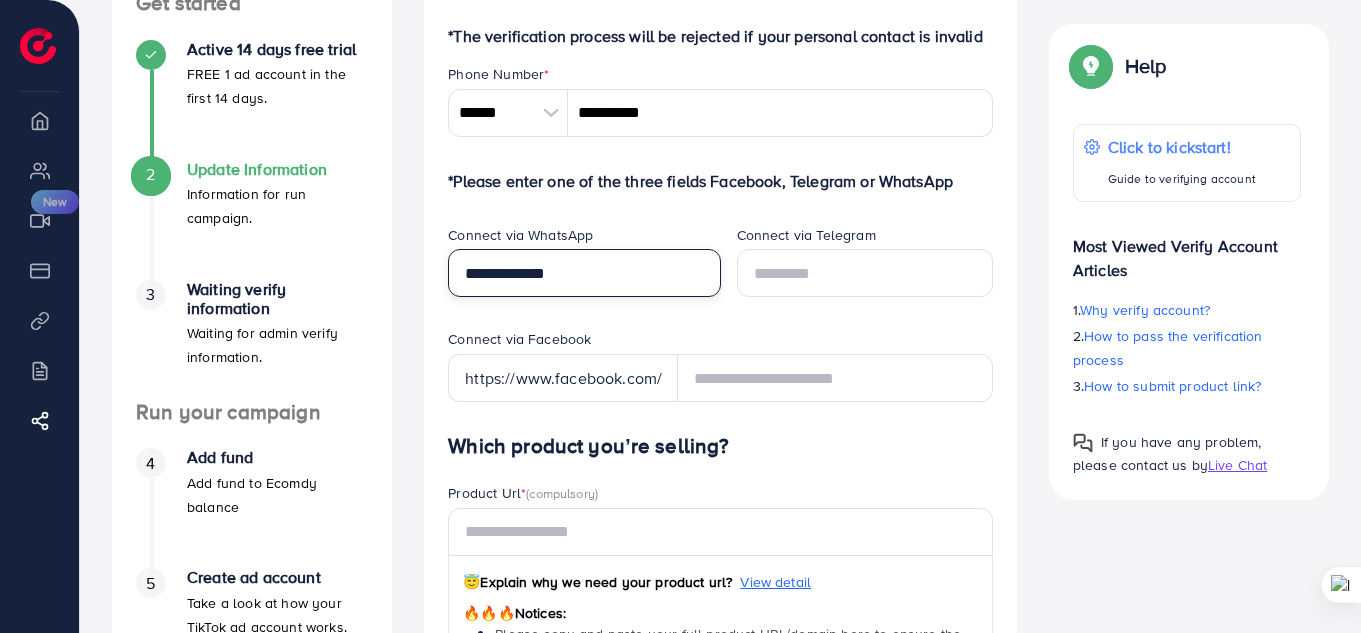 type on "**********" 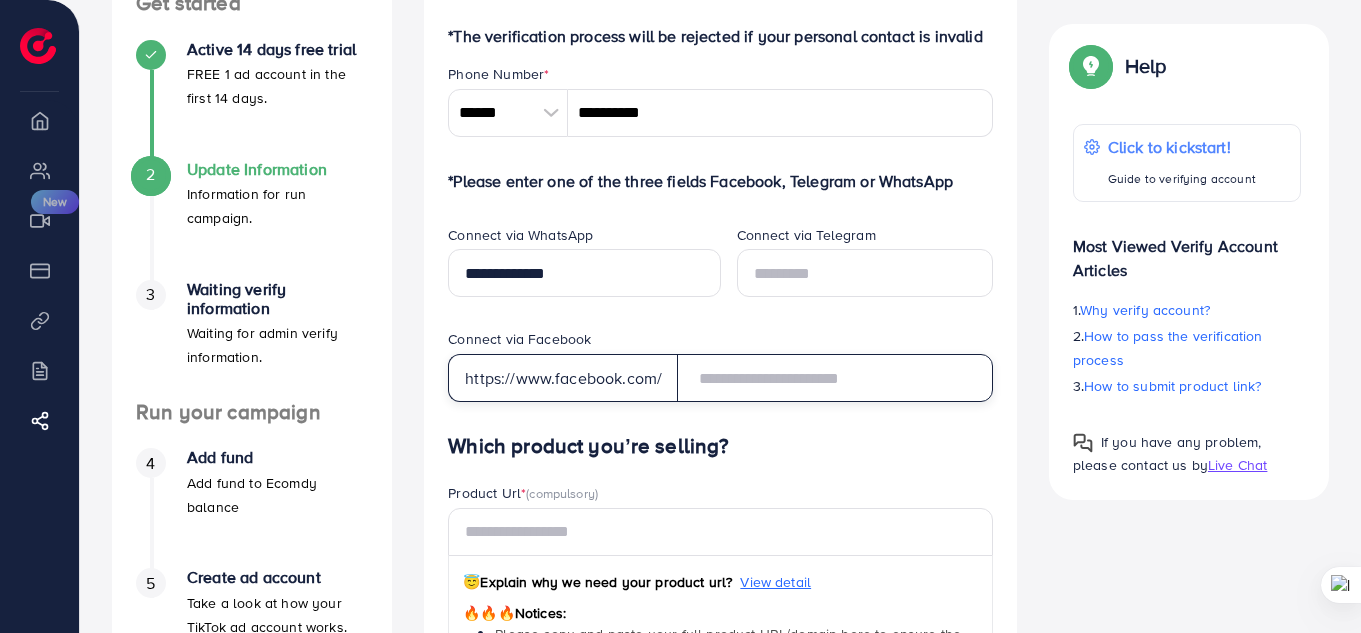 click at bounding box center (835, 378) 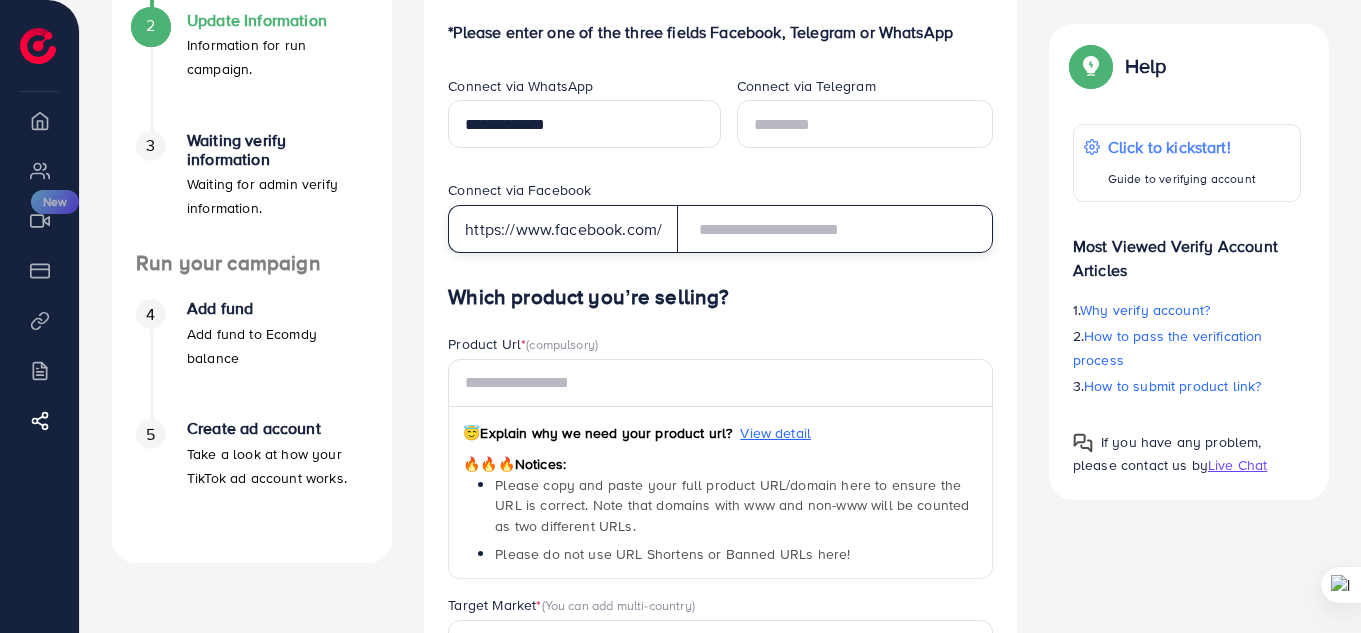 scroll, scrollTop: 395, scrollLeft: 0, axis: vertical 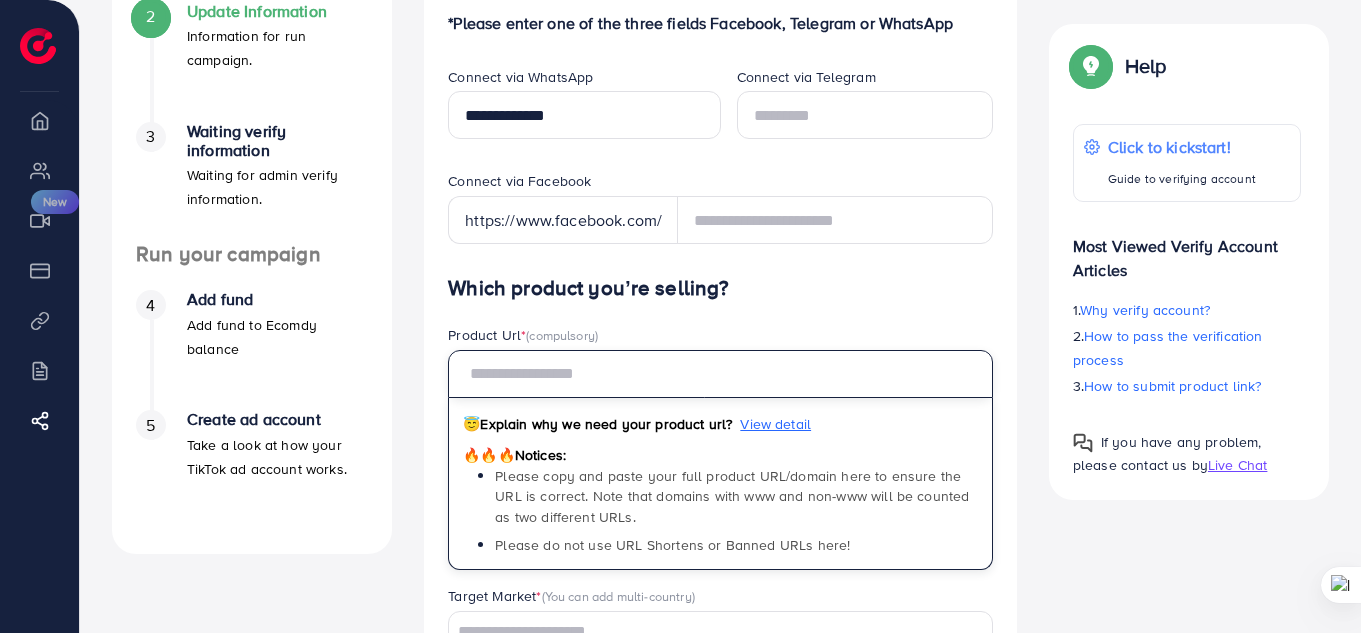 click at bounding box center (720, 374) 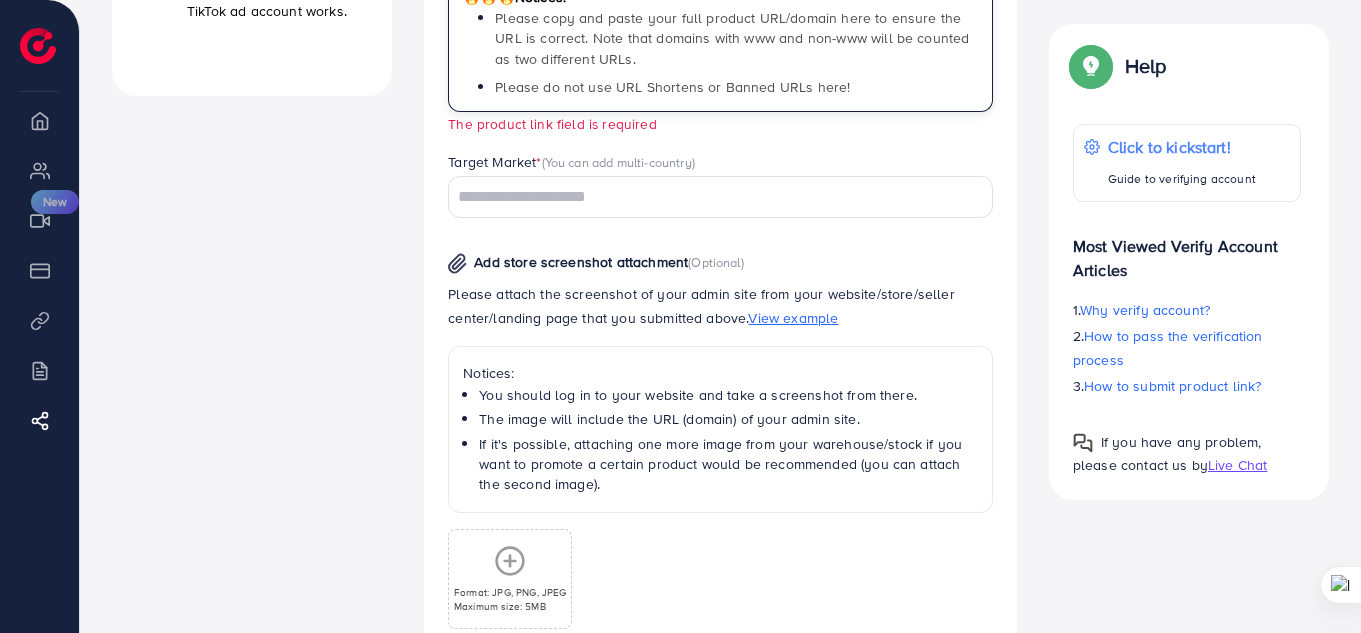 scroll, scrollTop: 854, scrollLeft: 0, axis: vertical 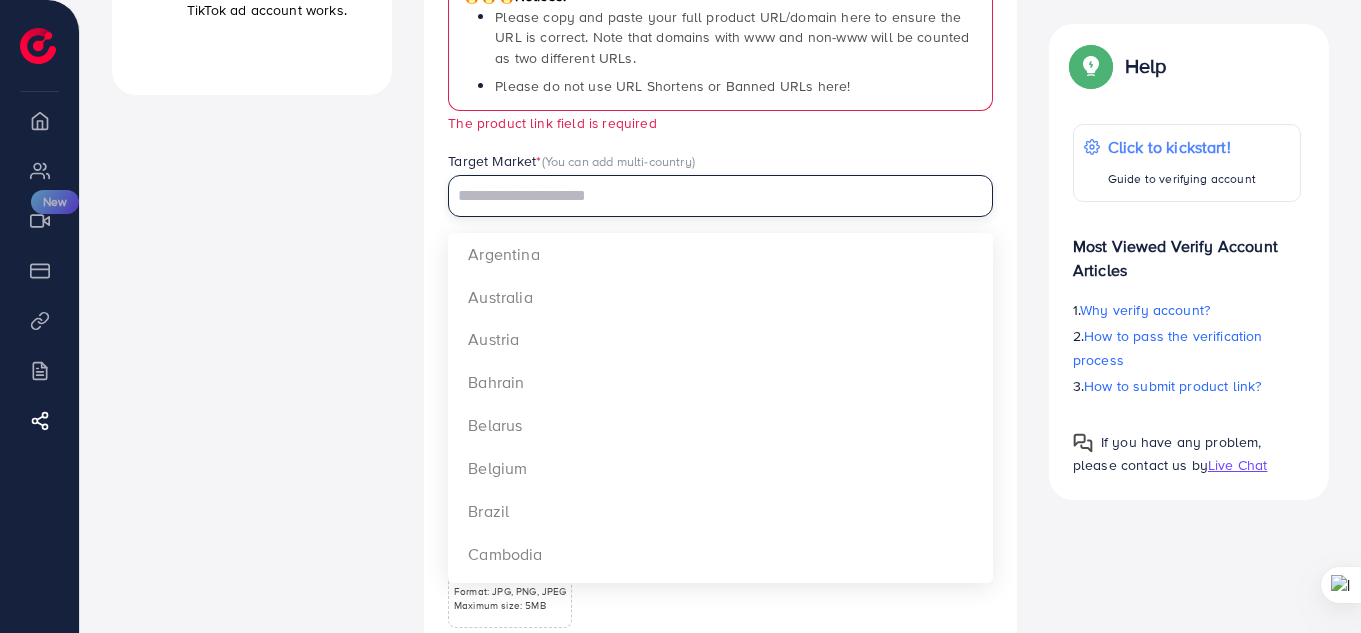click at bounding box center (709, 196) 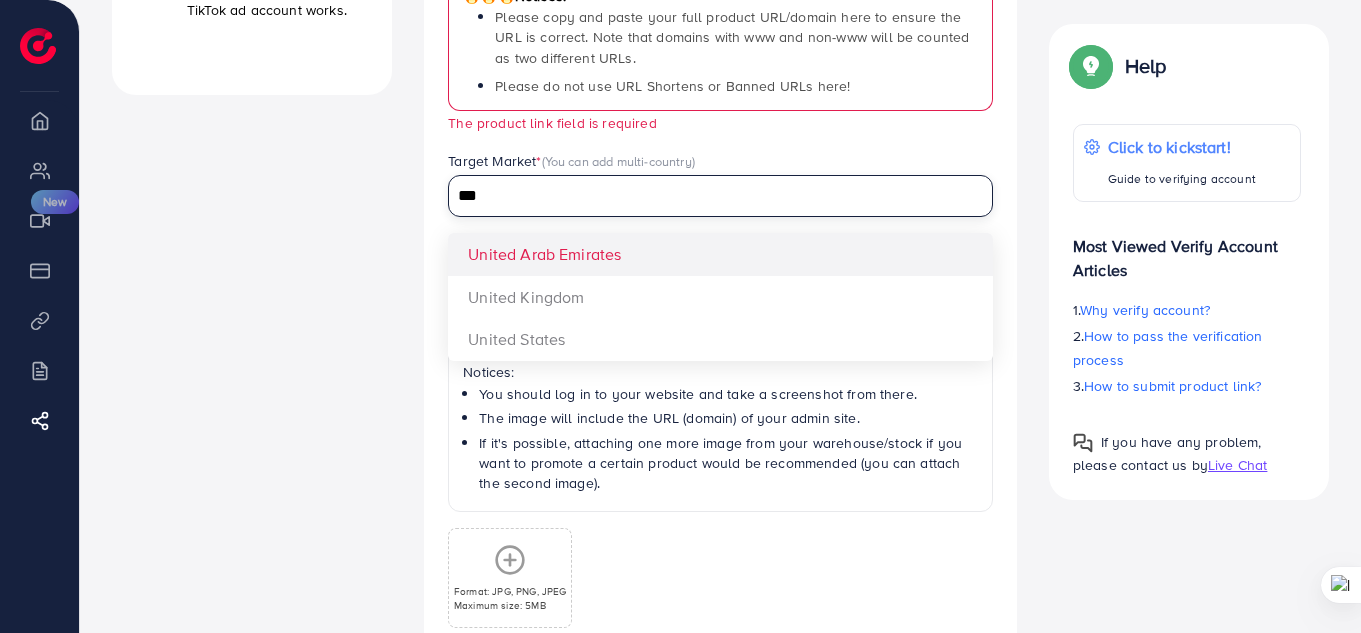 type on "***" 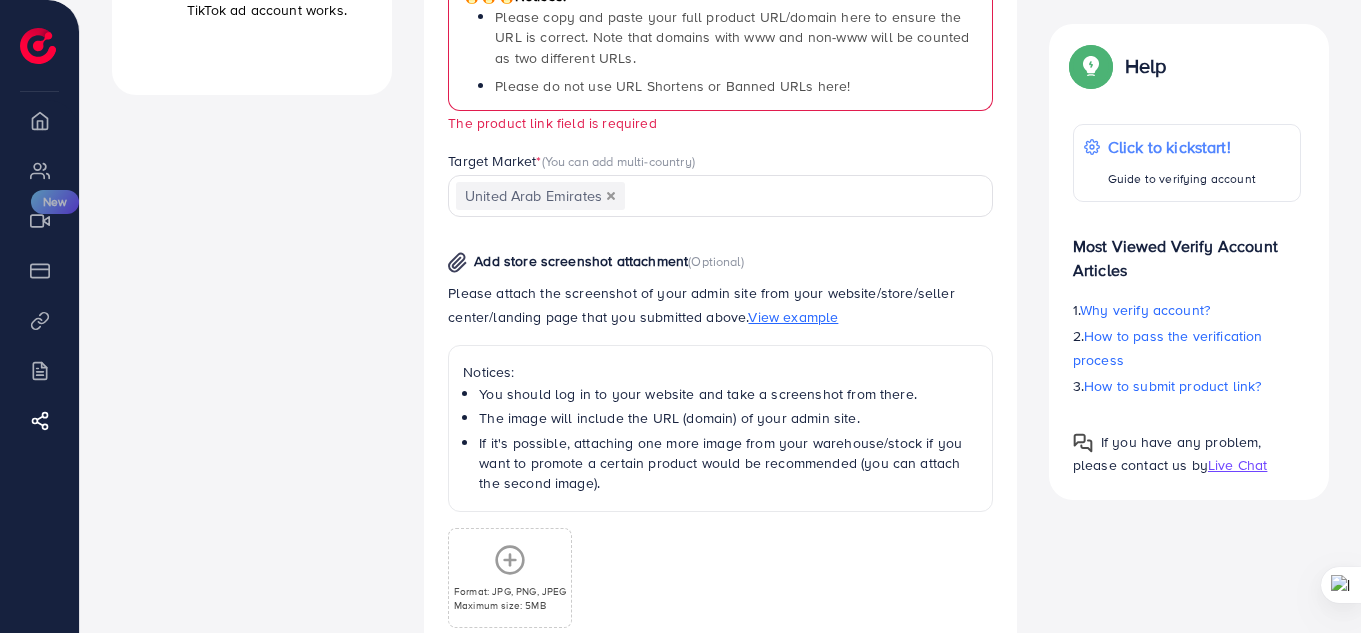 click on "Which product you’re selling?   Product Url  *  (compulsory)  😇  Explain why we need your product url?  View detail  🔥🔥🔥  Notices: Please copy and paste your full product URL/domain here to ensure the URL is correct. Note that domains with www and non-www will be counted as two different URLs. Please do not use URL Shortens or Banned URLs here! The product link field is required  Target Market  *  (You can add multi-country)
United Arab Emirates
Loading...
United Arab Emirates
United Kingdom
United States
Add store screenshot attachment  (Optional)   Please attach the screenshot of your admin site from your website/store/seller center/landing page that you submitted above.  View example  Notices:   You should log in to your website and take a screenshot from there.   The image will include the URL (domain) of your admin site.   Format: JPG, PNG, JPEG   Maximum size: 5MB  🔥" at bounding box center [720, 286] 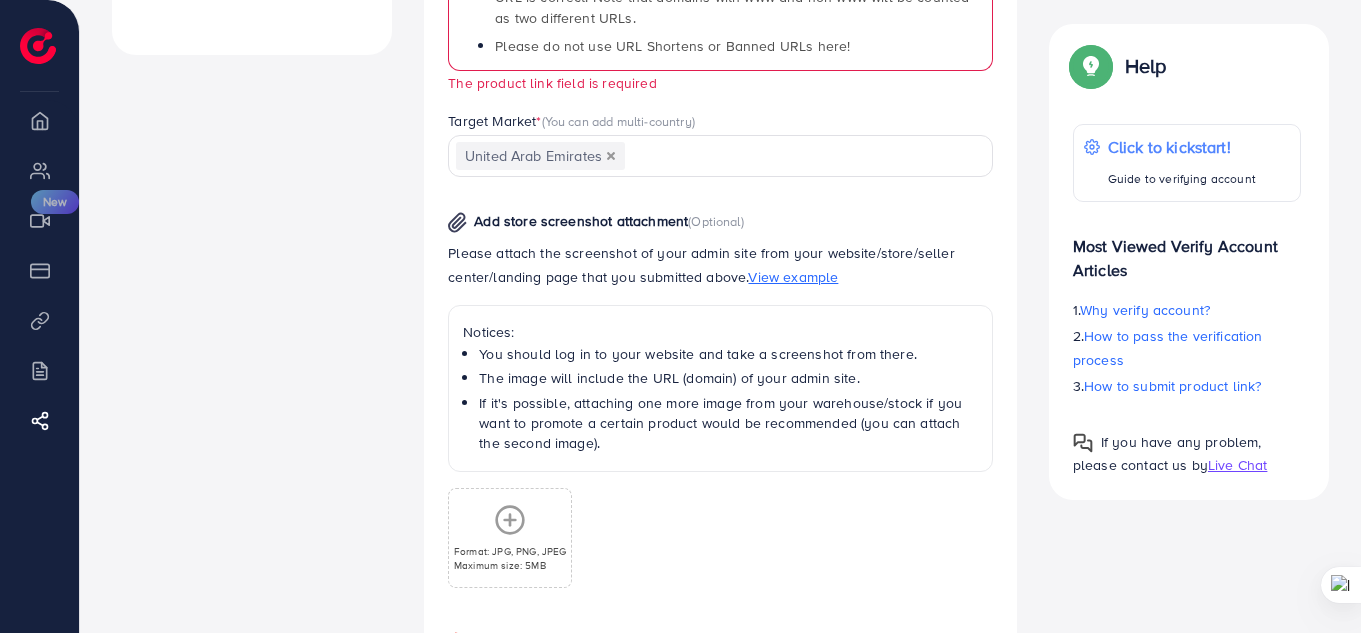 scroll, scrollTop: 899, scrollLeft: 0, axis: vertical 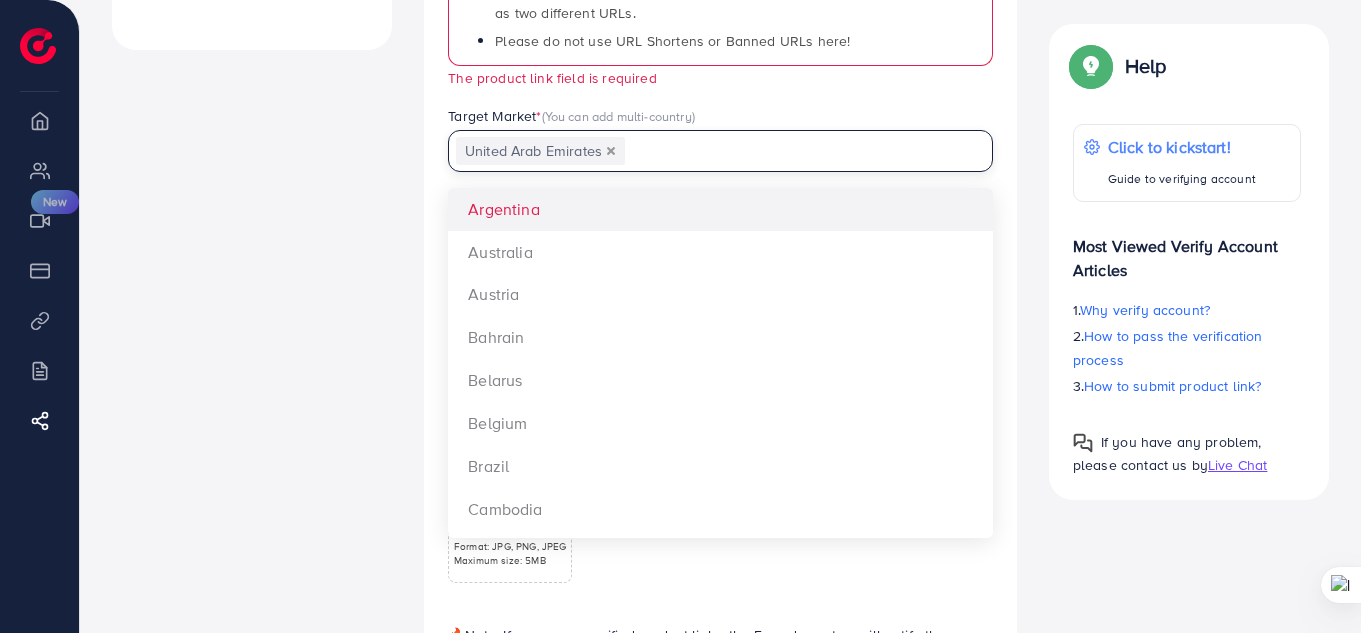 click at bounding box center [797, 151] 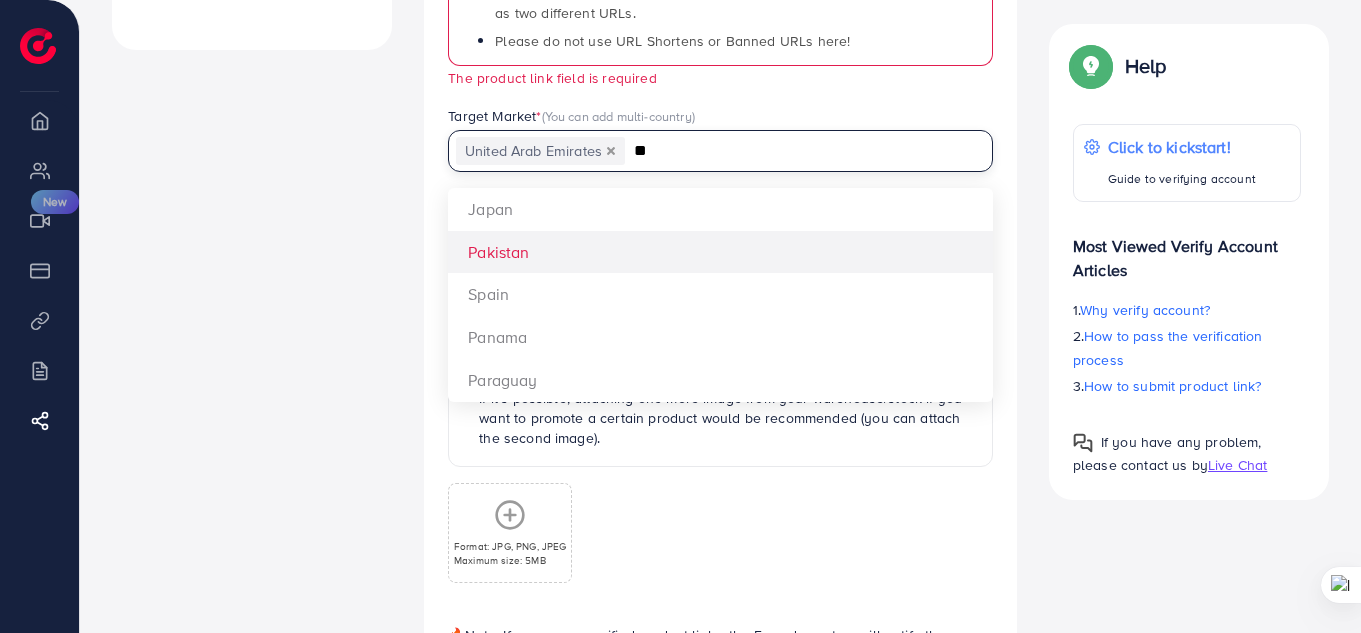 type on "**" 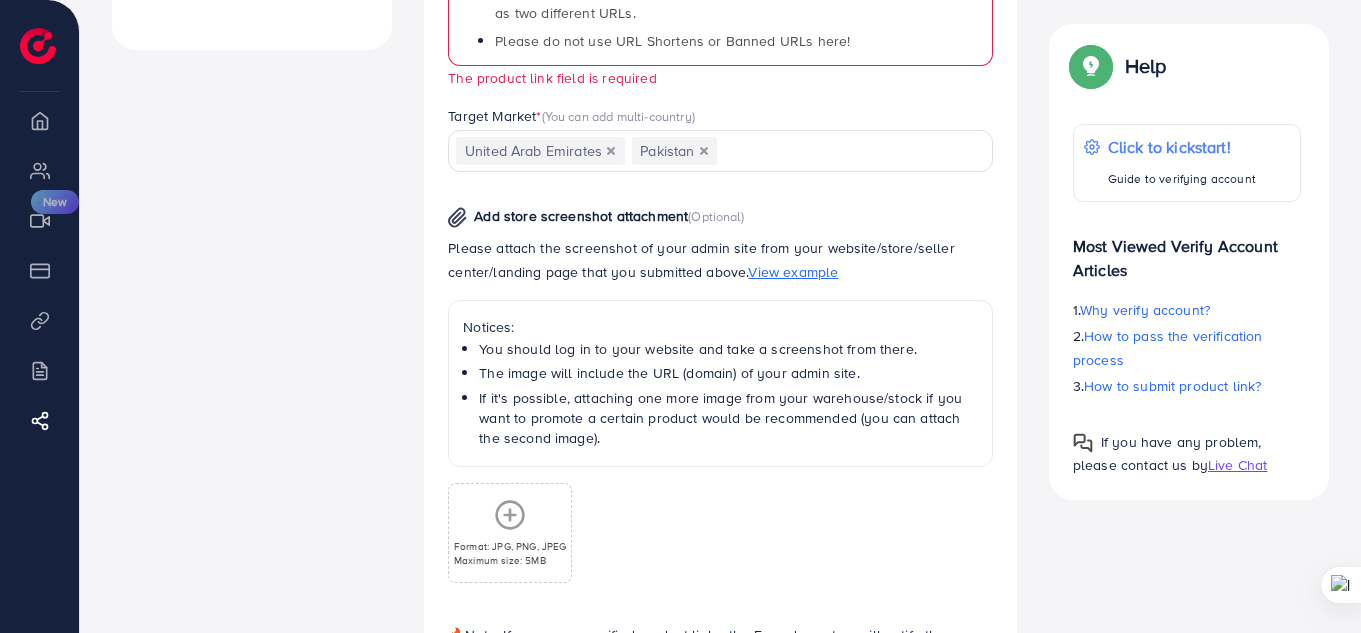 click on "Which product you’re selling?   Product Url  *  (compulsory)  😇  Explain why we need your product url?  View detail  🔥🔥🔥  Notices: Please copy and paste your full product URL/domain here to ensure the URL is correct. Note that domains with www and non-www will be counted as two different URLs. Please do not use URL Shortens or Banned URLs here! The product link field is required  Target Market  *  (You can add multi-country)
United Arab Emirates
Pakistan
Loading...
Japan
Pakistan
Spain
Panama
Paraguay
Add store screenshot attachment  (Optional)   Please attach the screenshot of your admin site from your website/store/seller center/landing page that you submitted above.  View example  Notices:   You should log in to your website and take a screenshot from there.   The image will include the URL (domain) of your admin site." at bounding box center (720, 241) 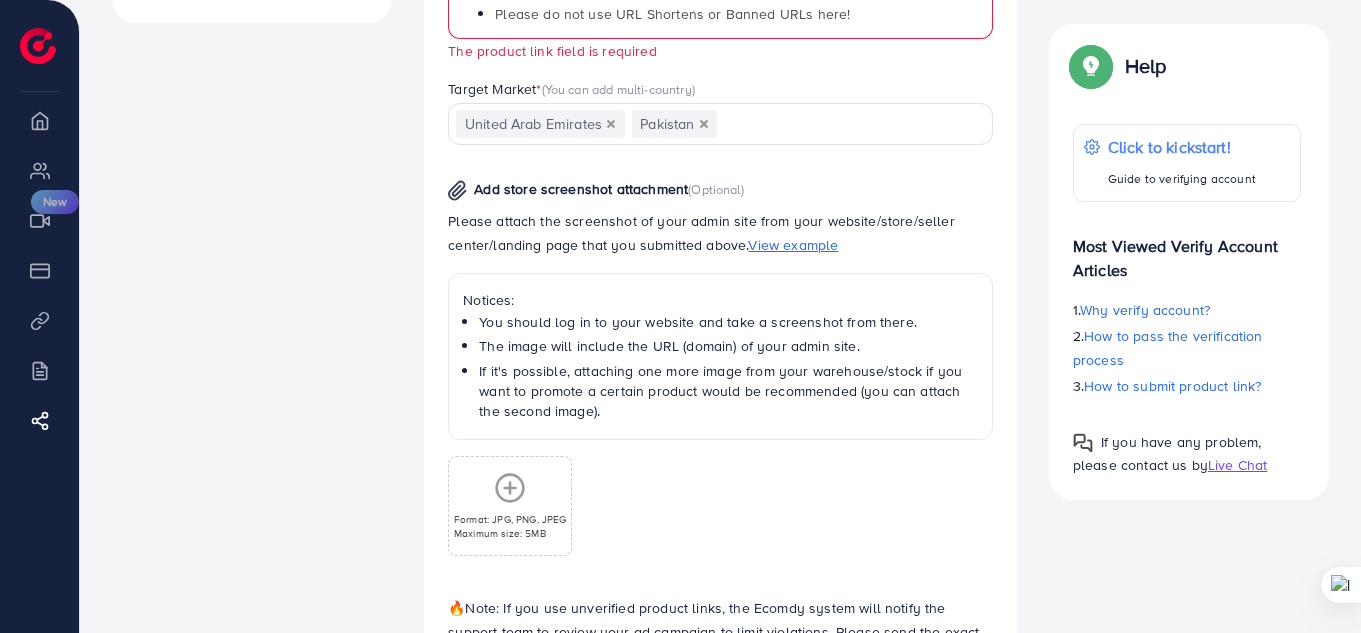 scroll, scrollTop: 923, scrollLeft: 0, axis: vertical 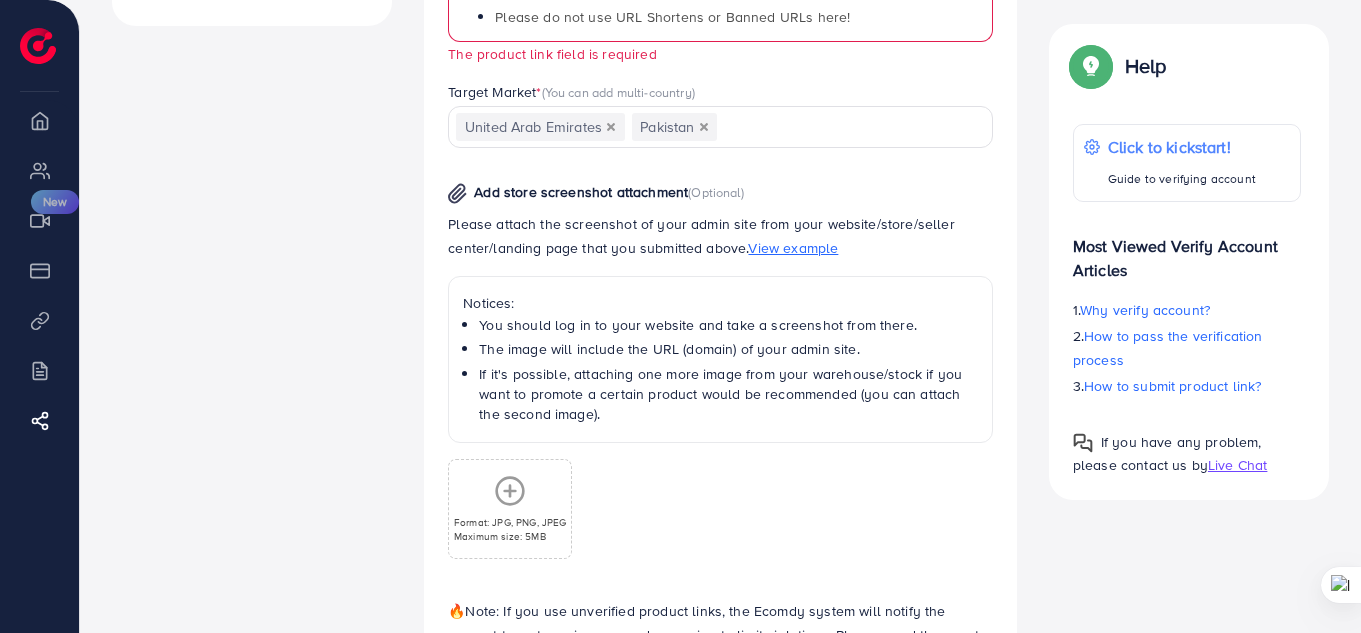click on "View example" at bounding box center [793, 248] 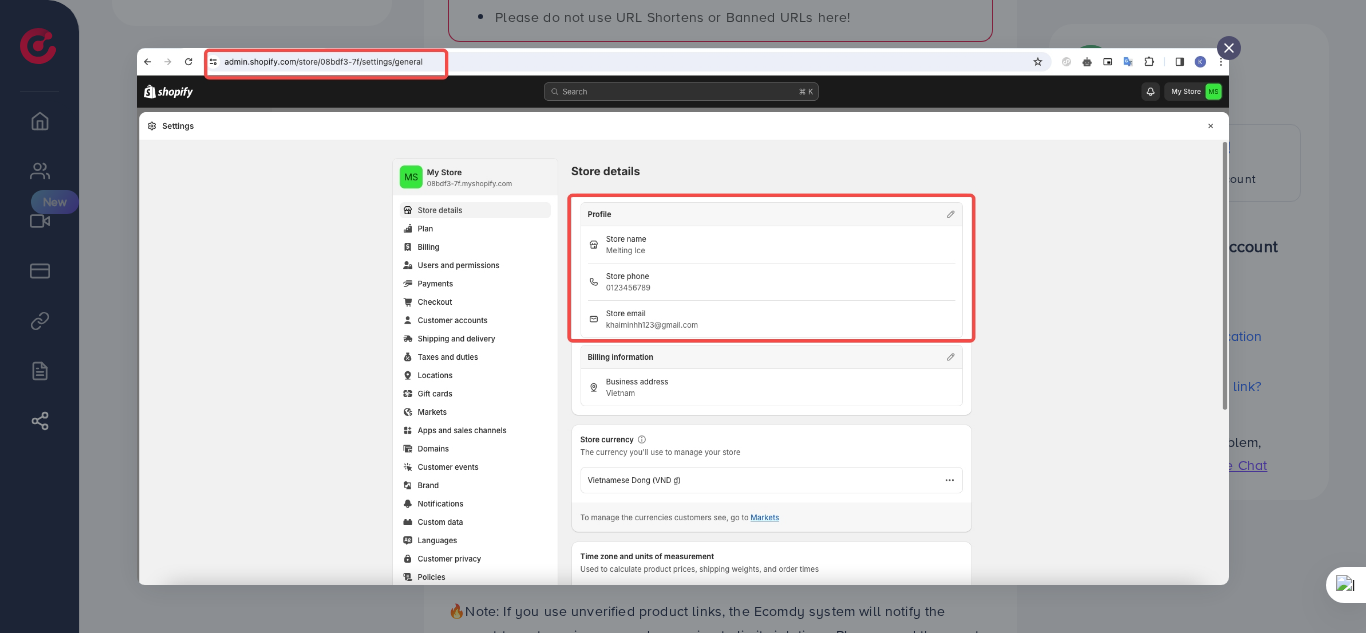 click 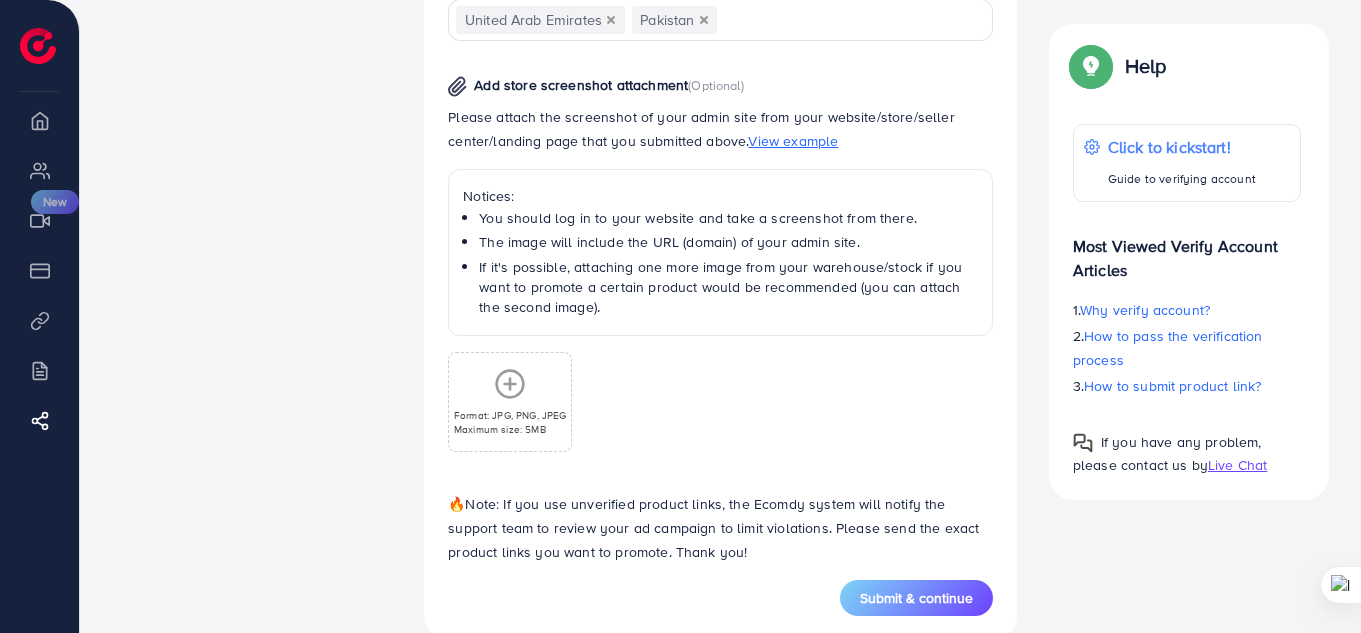 scroll, scrollTop: 1056, scrollLeft: 0, axis: vertical 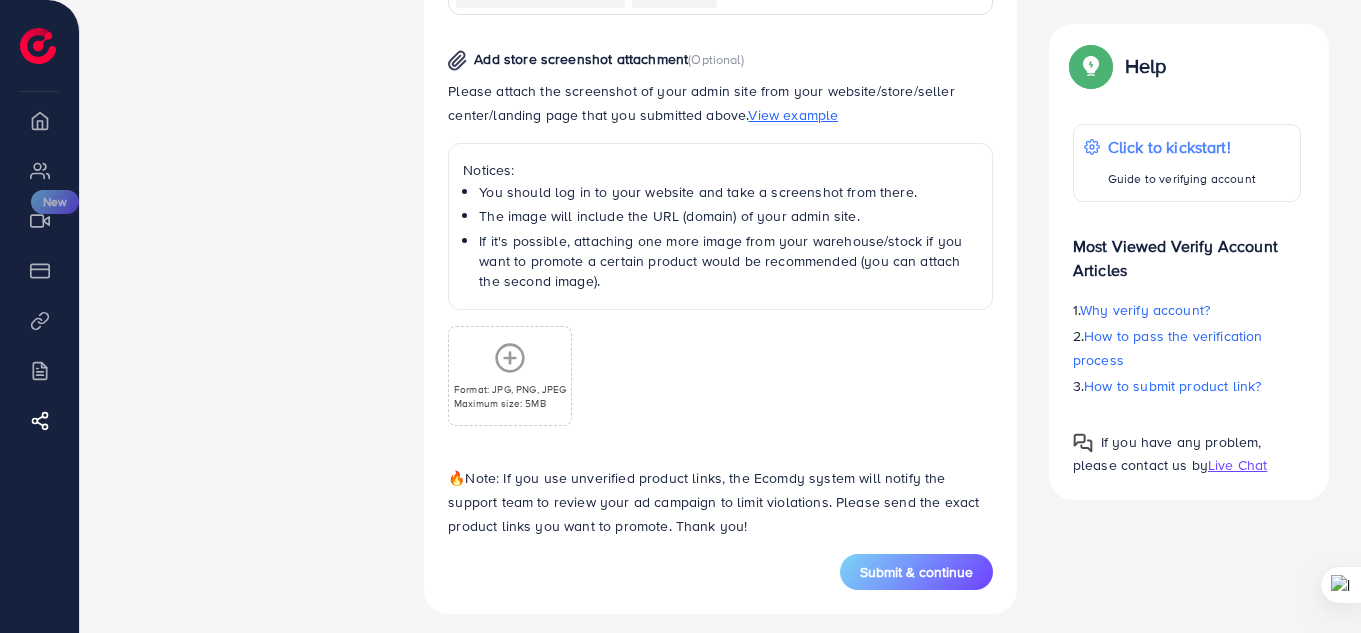 click on "Format: JPG, PNG, JPEG   Maximum size: 5MB" at bounding box center (510, 376) 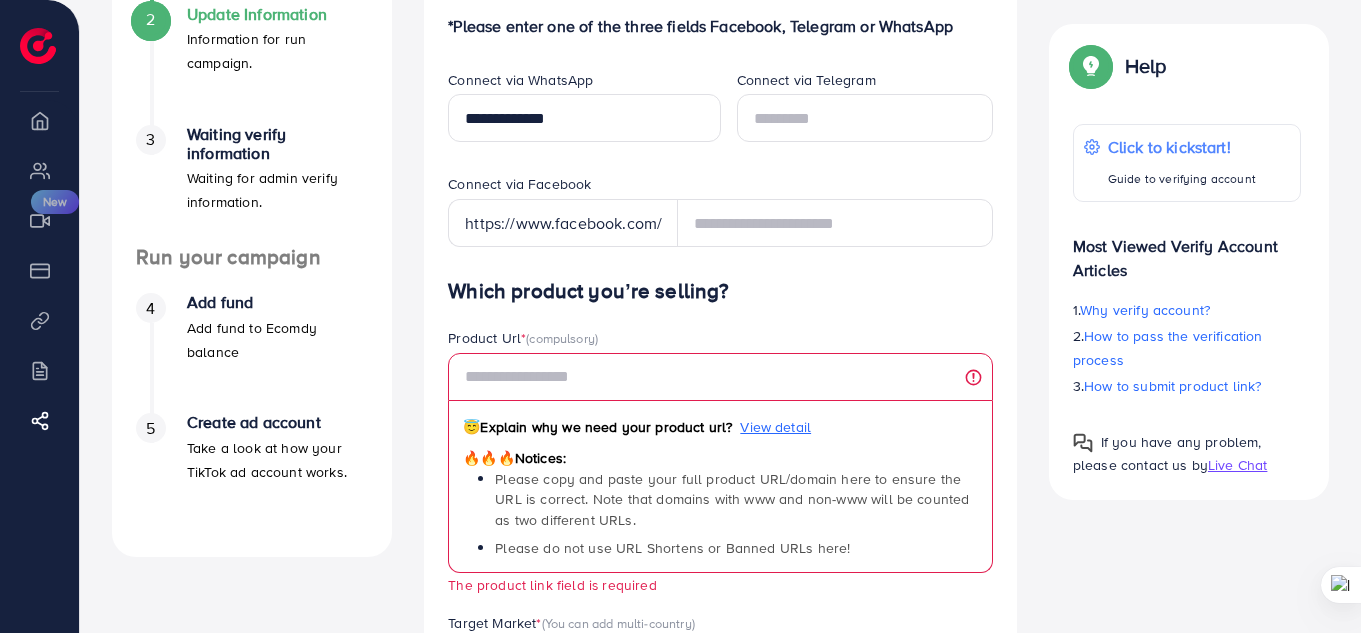 scroll, scrollTop: 393, scrollLeft: 0, axis: vertical 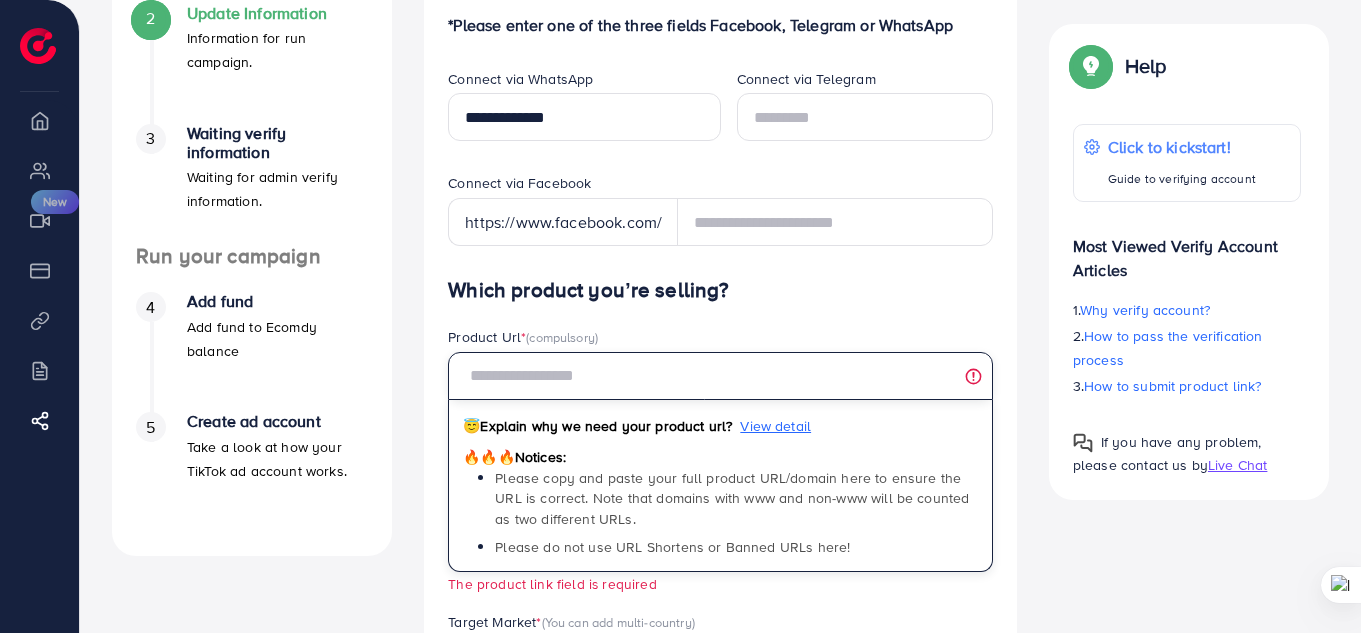click at bounding box center [720, 376] 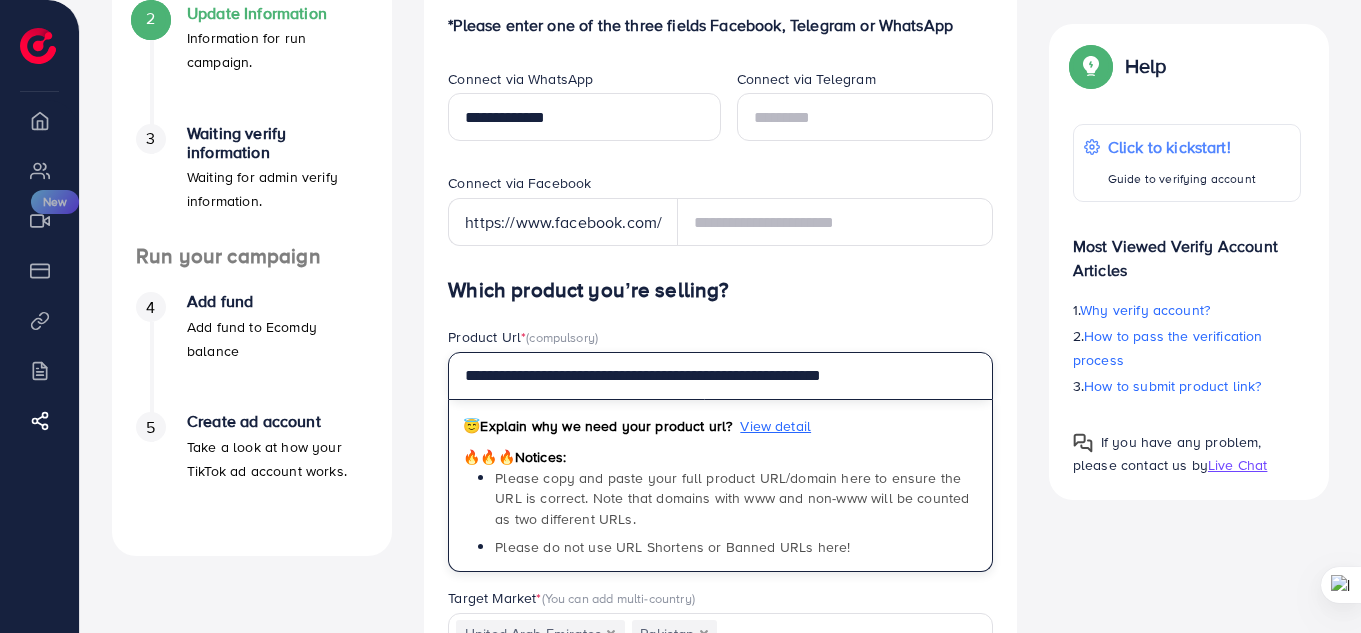 type on "**********" 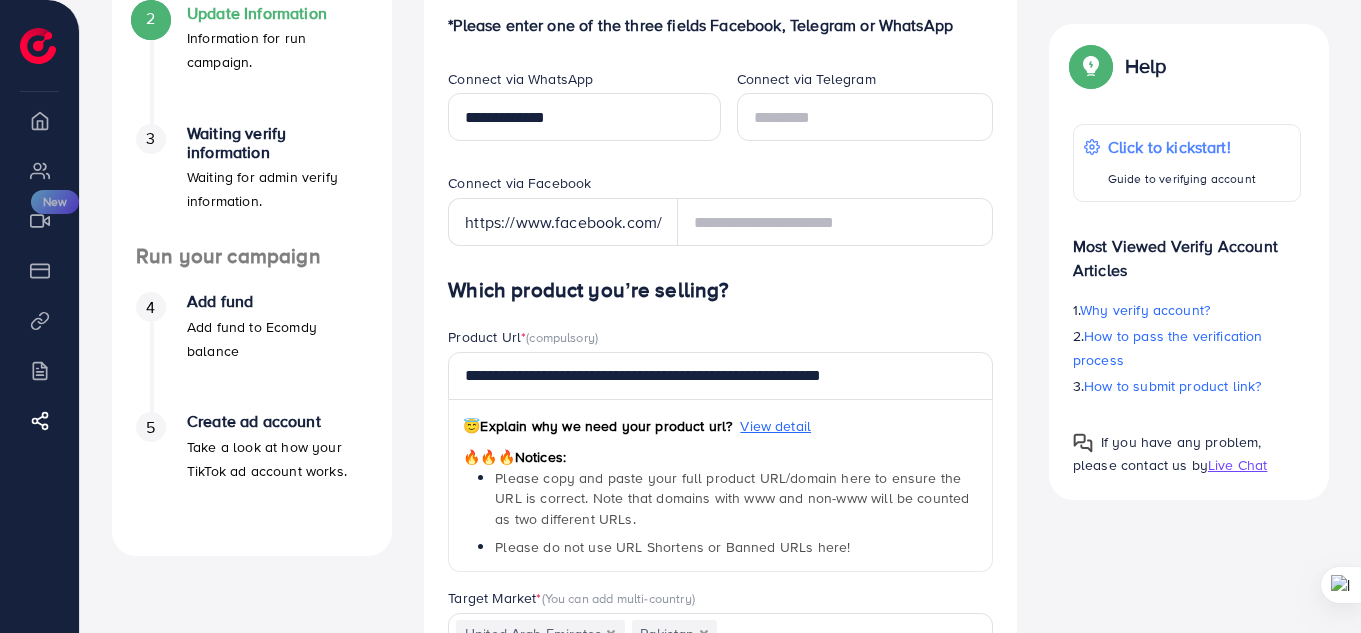 click on "Product Url  *  (compulsory)" at bounding box center [720, 339] 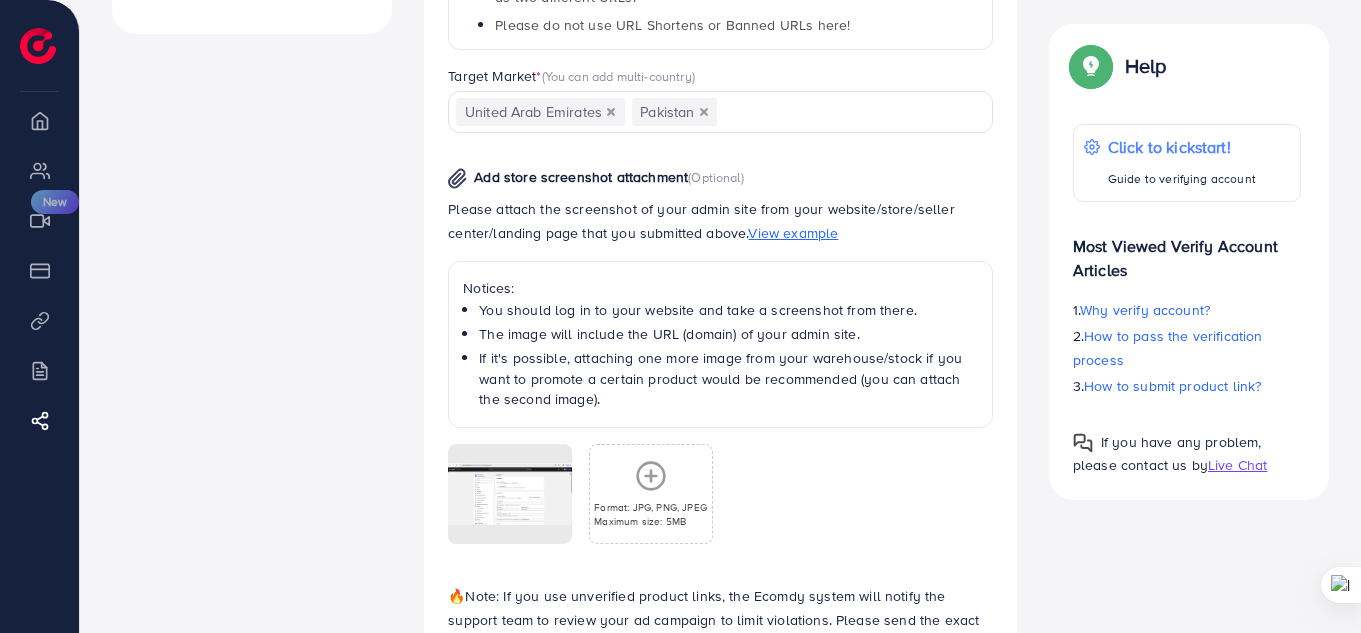 scroll, scrollTop: 1046, scrollLeft: 0, axis: vertical 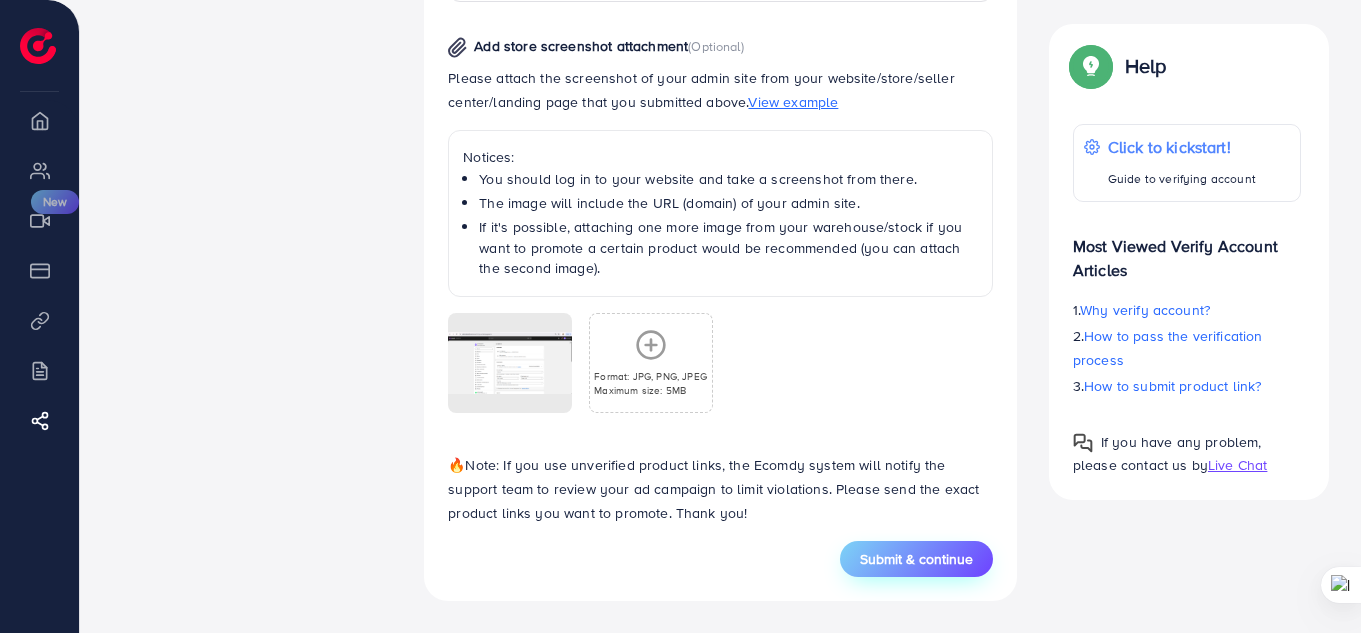 click on "Submit & continue" at bounding box center (916, 559) 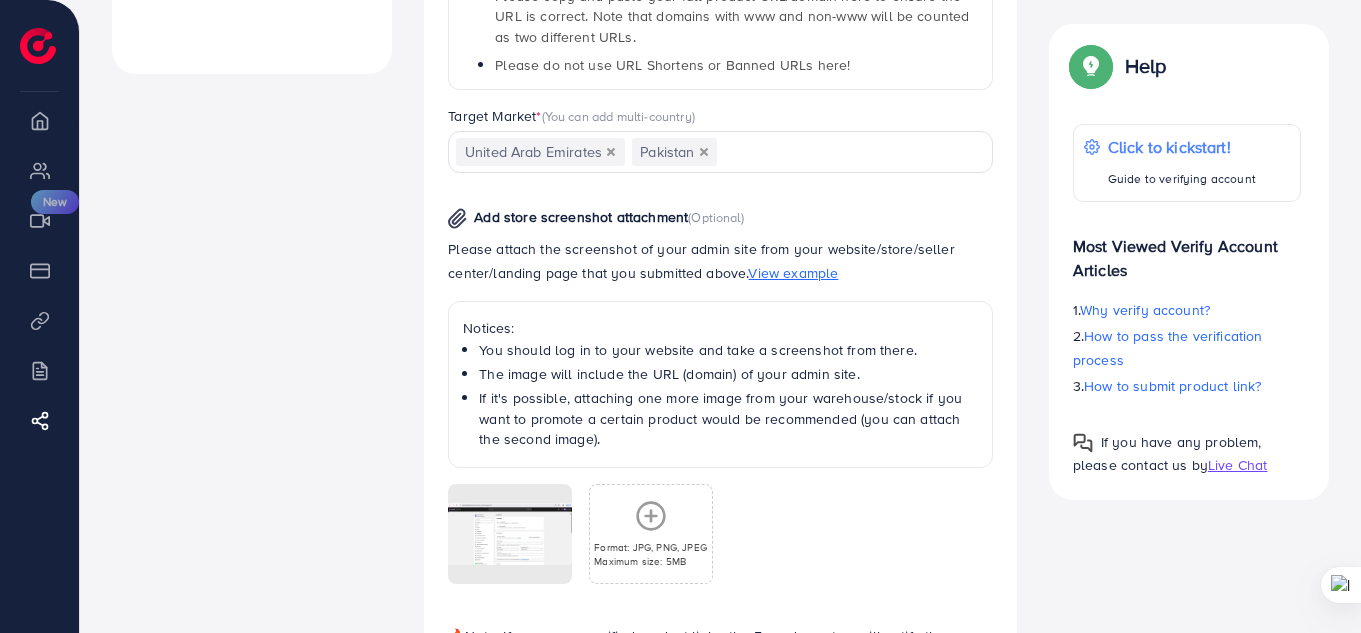 scroll, scrollTop: 1046, scrollLeft: 0, axis: vertical 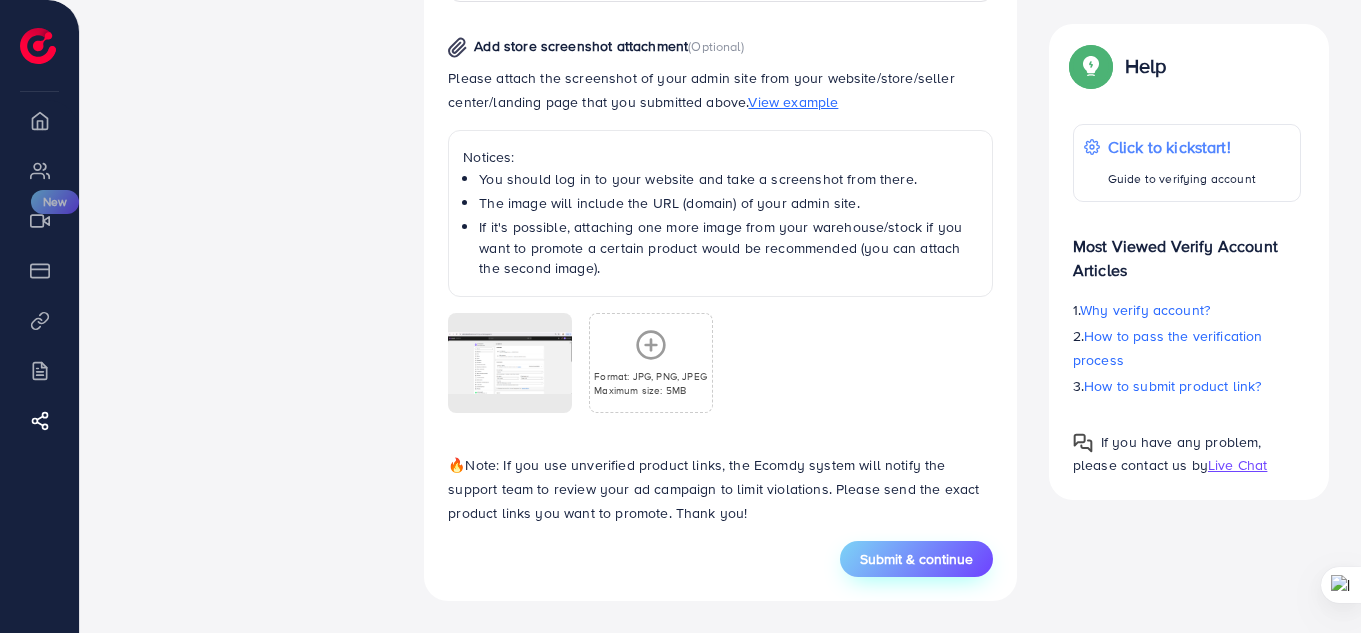 click on "Submit & continue" at bounding box center [916, 559] 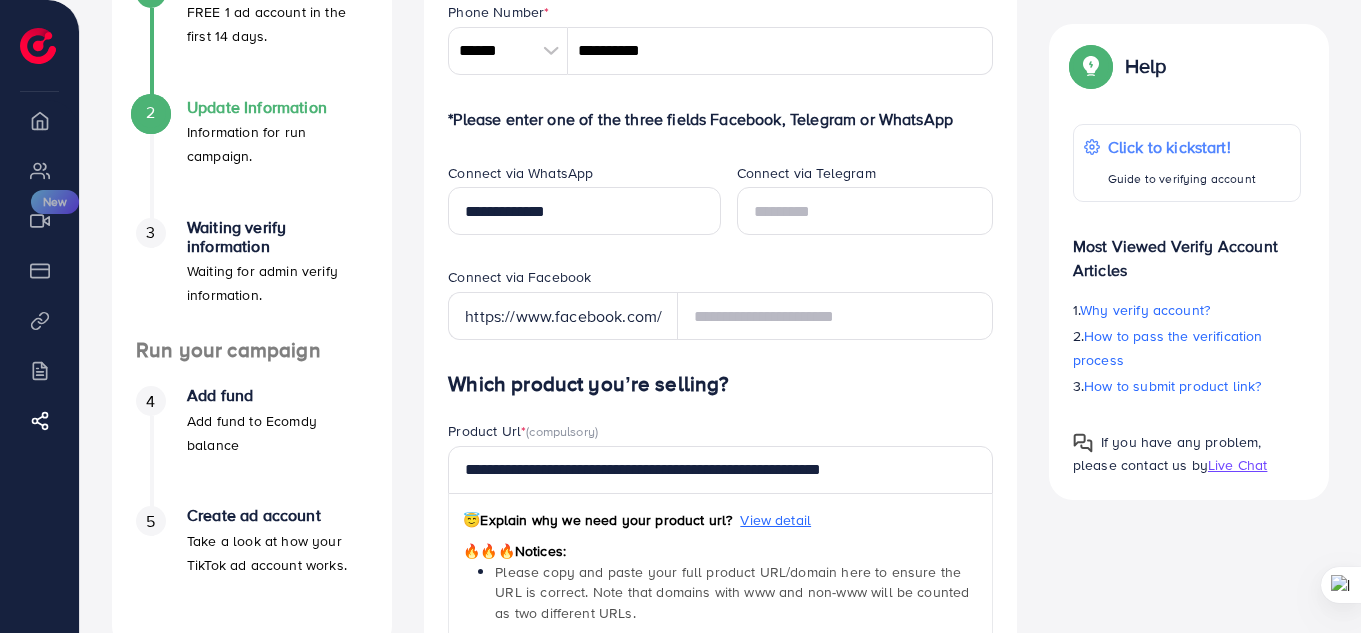 scroll, scrollTop: 301, scrollLeft: 0, axis: vertical 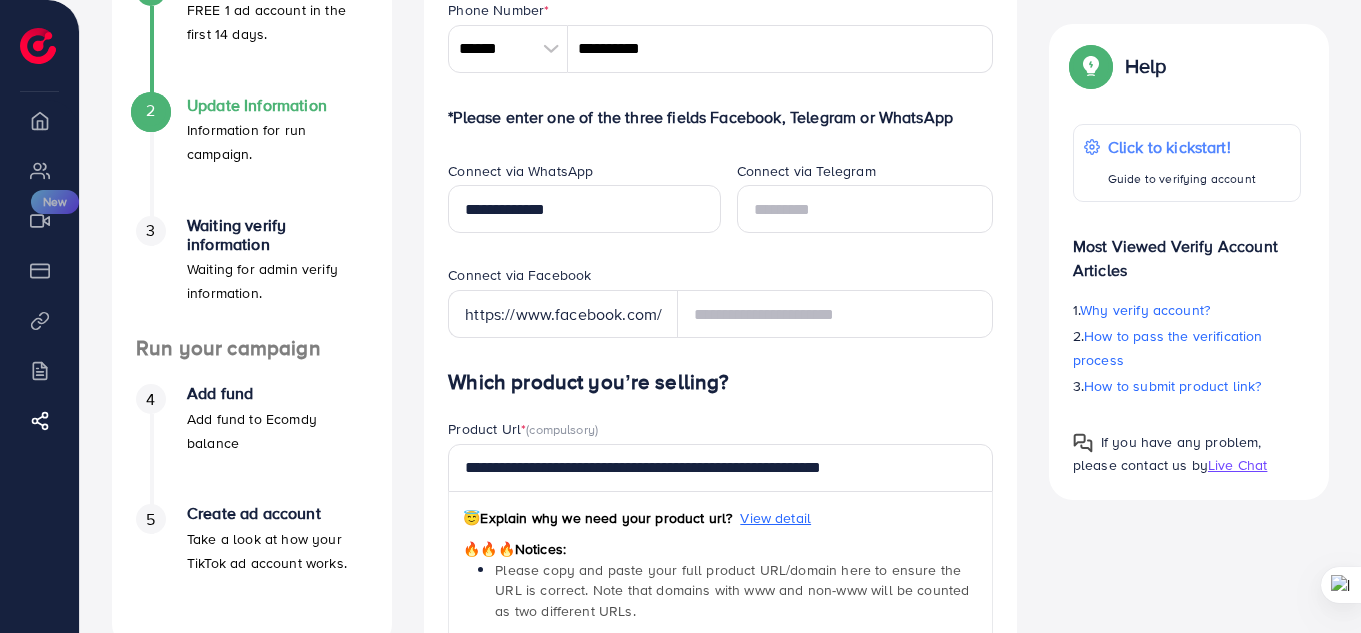click on "Live Chat" at bounding box center (1237, 465) 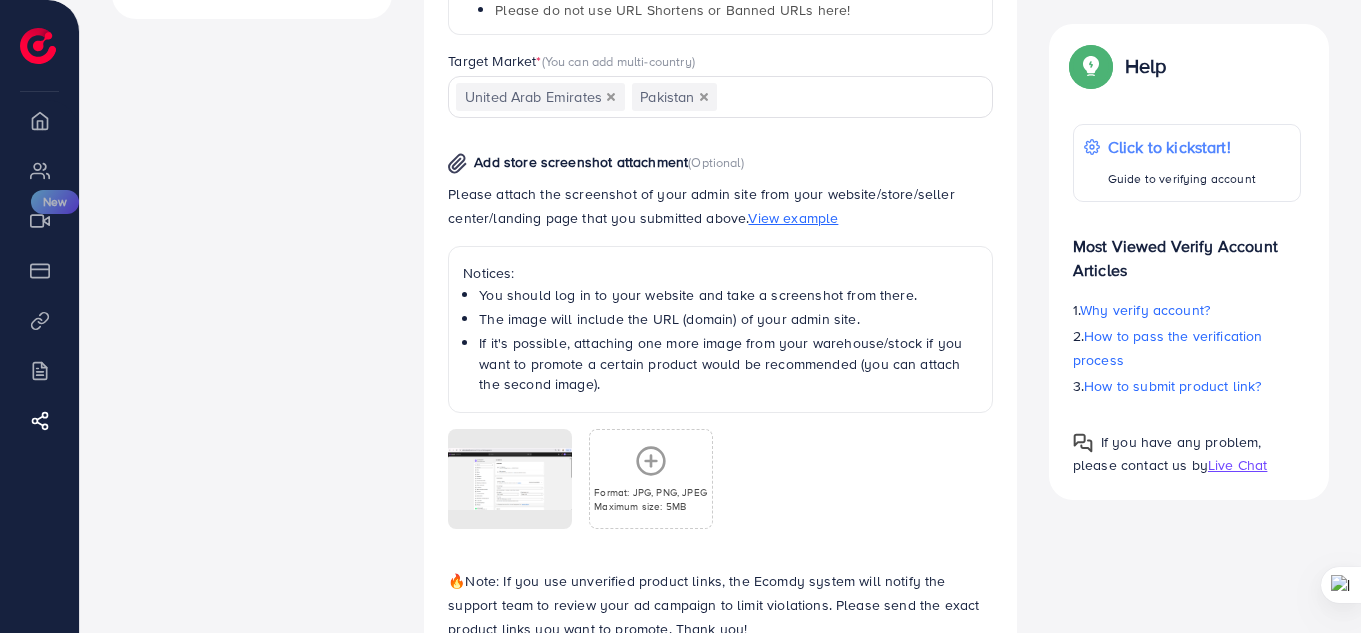 scroll, scrollTop: 1046, scrollLeft: 0, axis: vertical 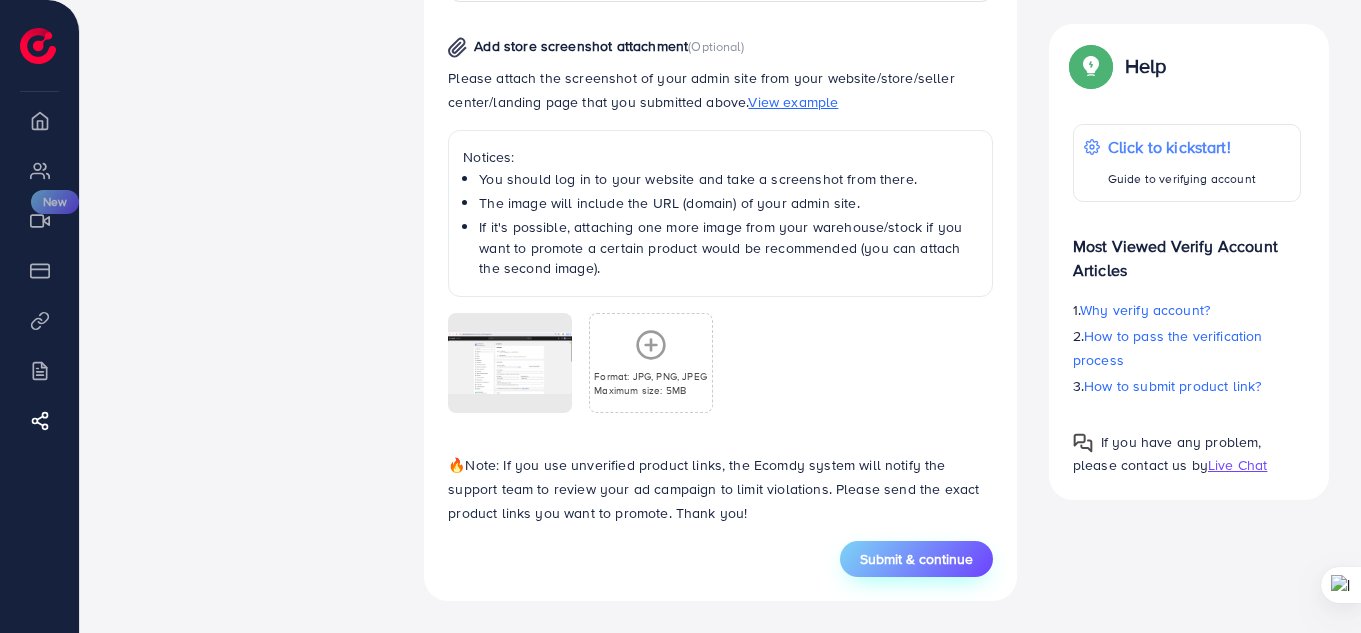 click on "Submit & continue" at bounding box center [916, 559] 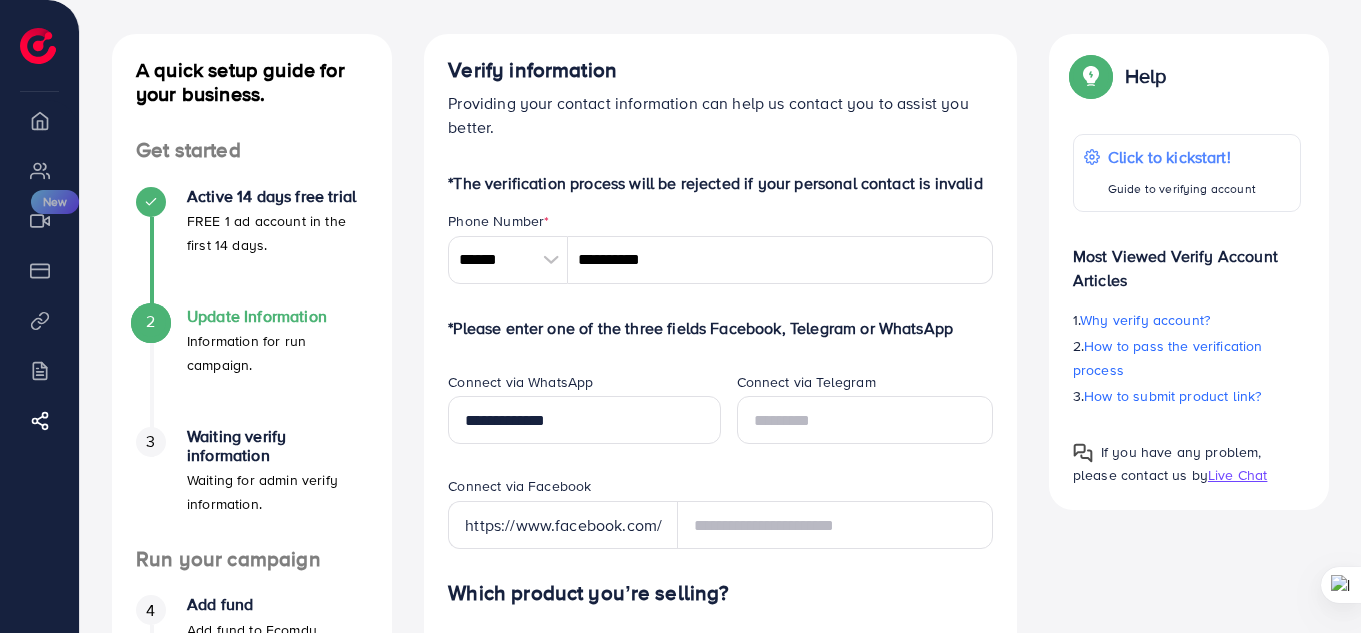 scroll, scrollTop: 92, scrollLeft: 0, axis: vertical 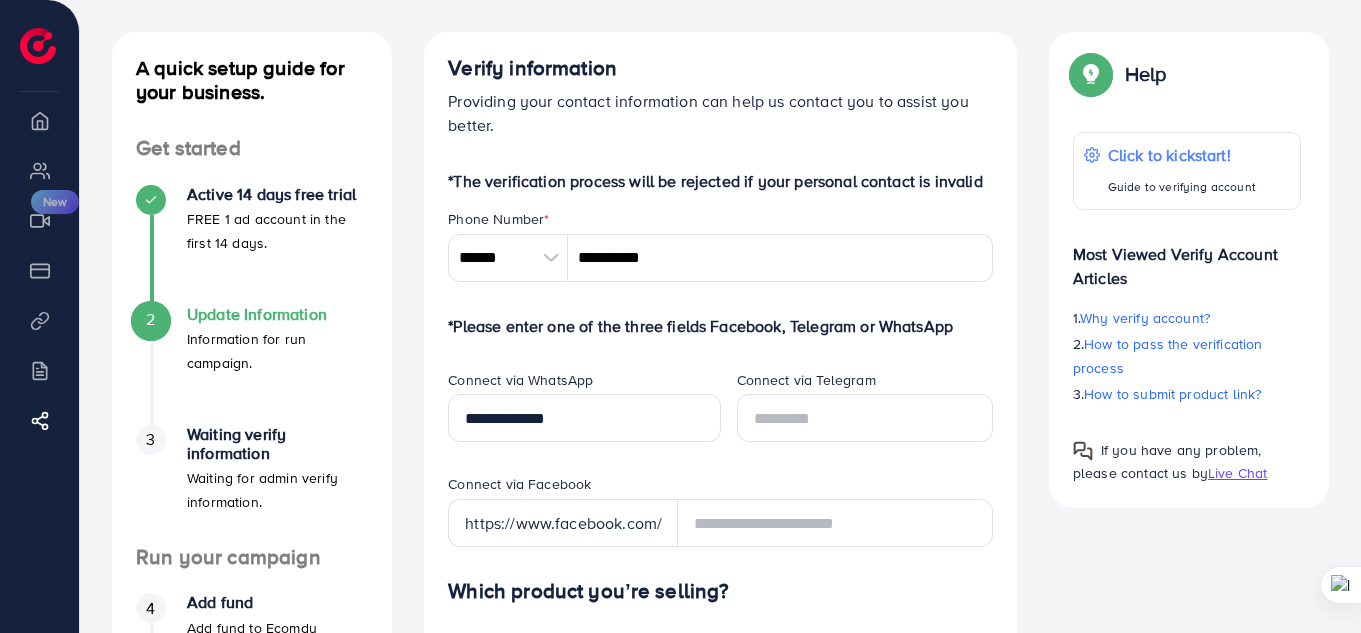 click on "https://www.facebook.com/" at bounding box center (563, 523) 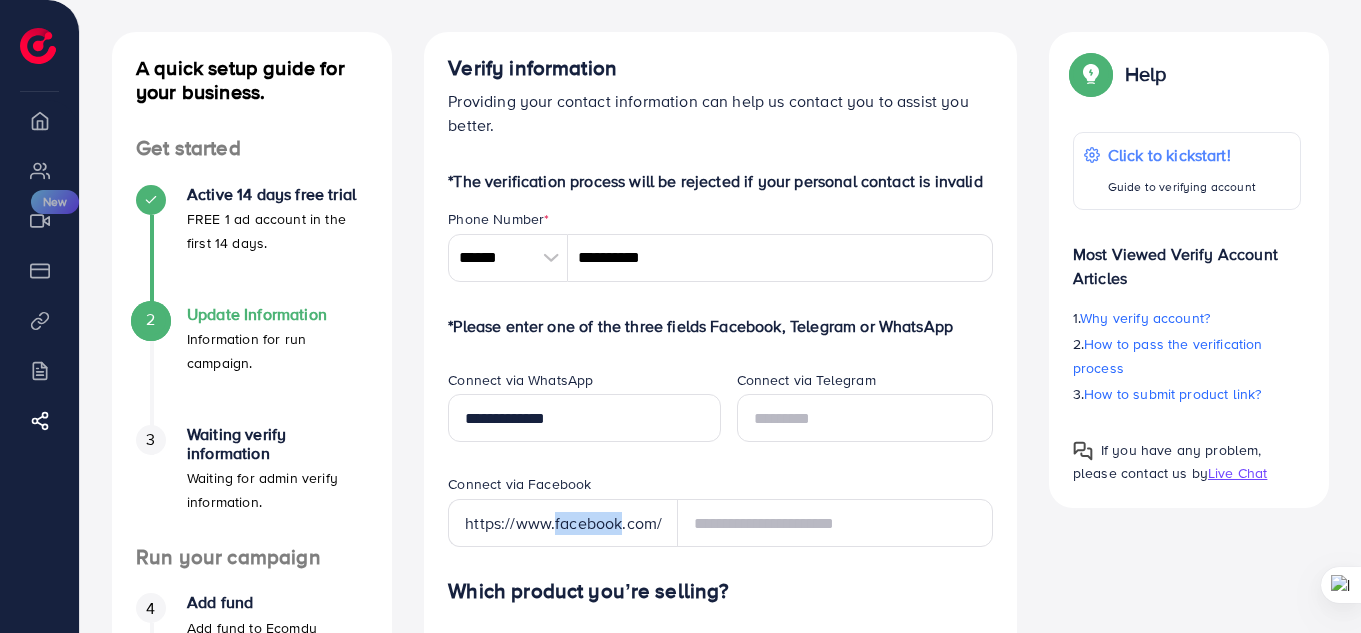 click on "https://www.facebook.com/" at bounding box center [563, 523] 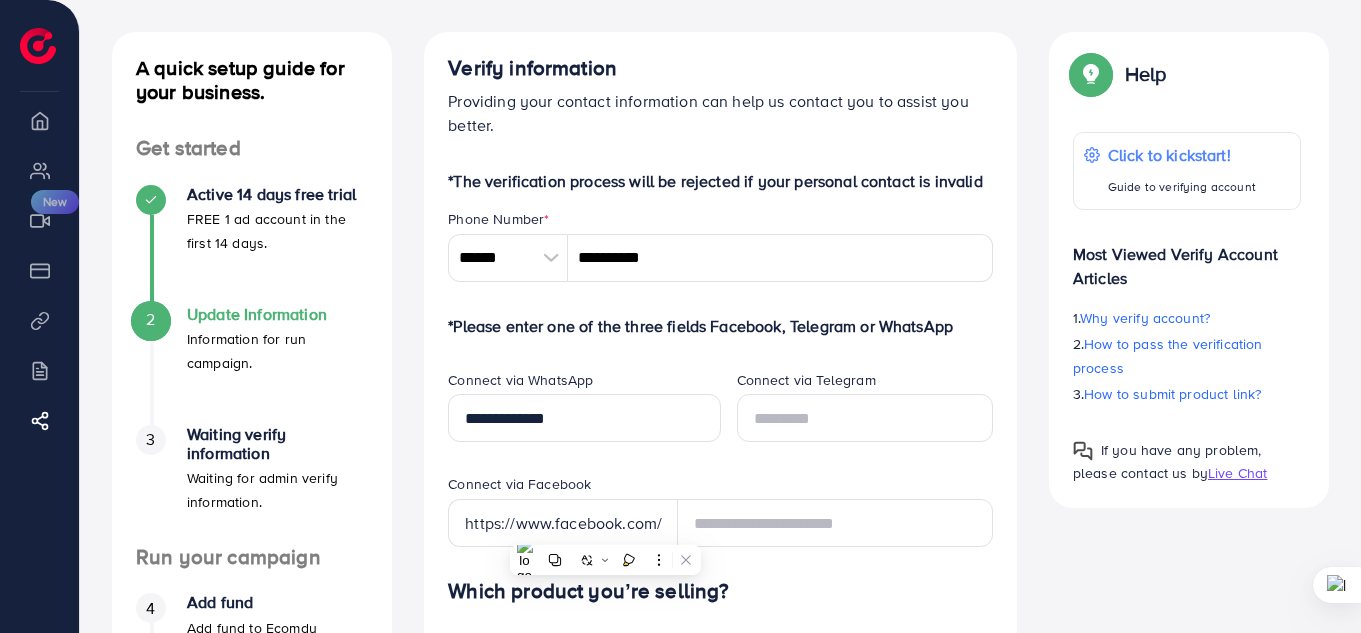 click on "https://www.facebook.com/" at bounding box center [563, 523] 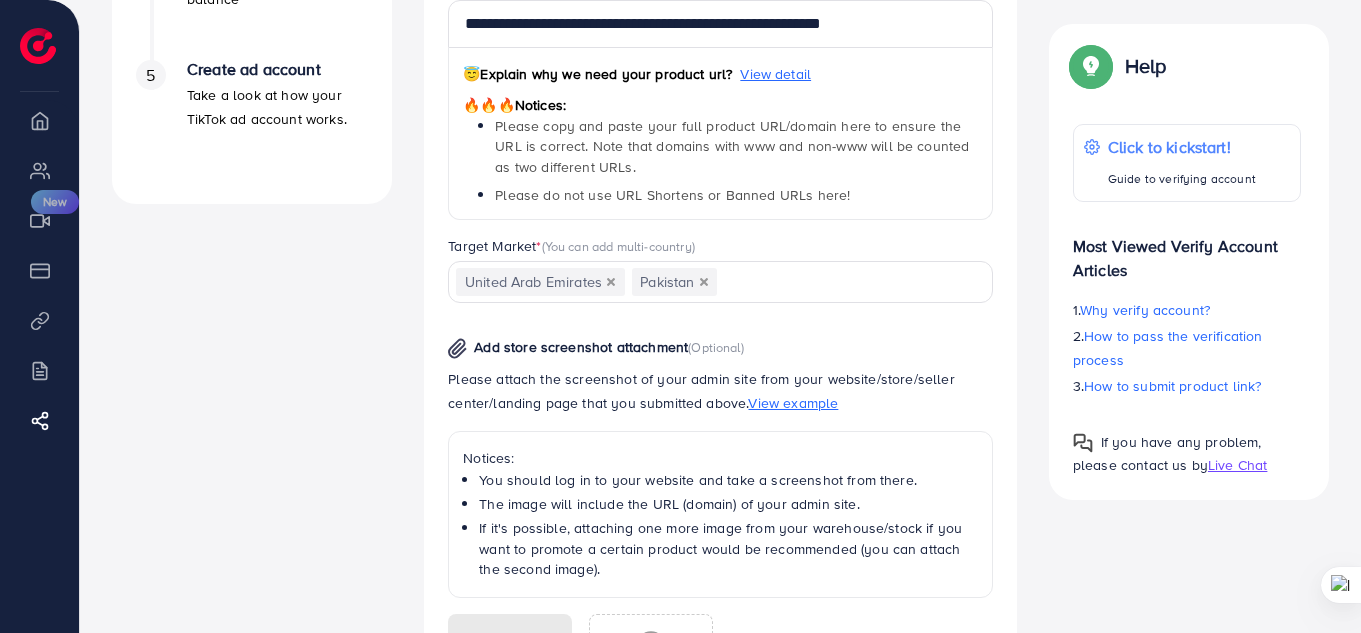 scroll, scrollTop: 1046, scrollLeft: 0, axis: vertical 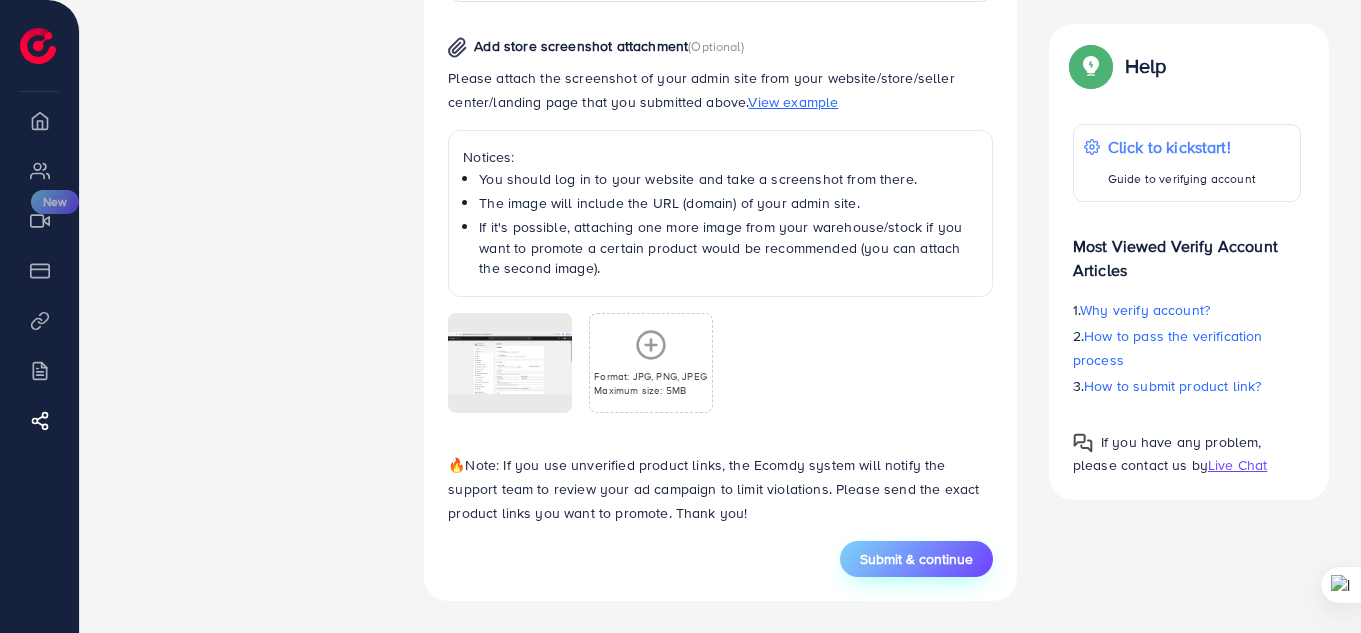 click on "Submit & continue" at bounding box center (916, 559) 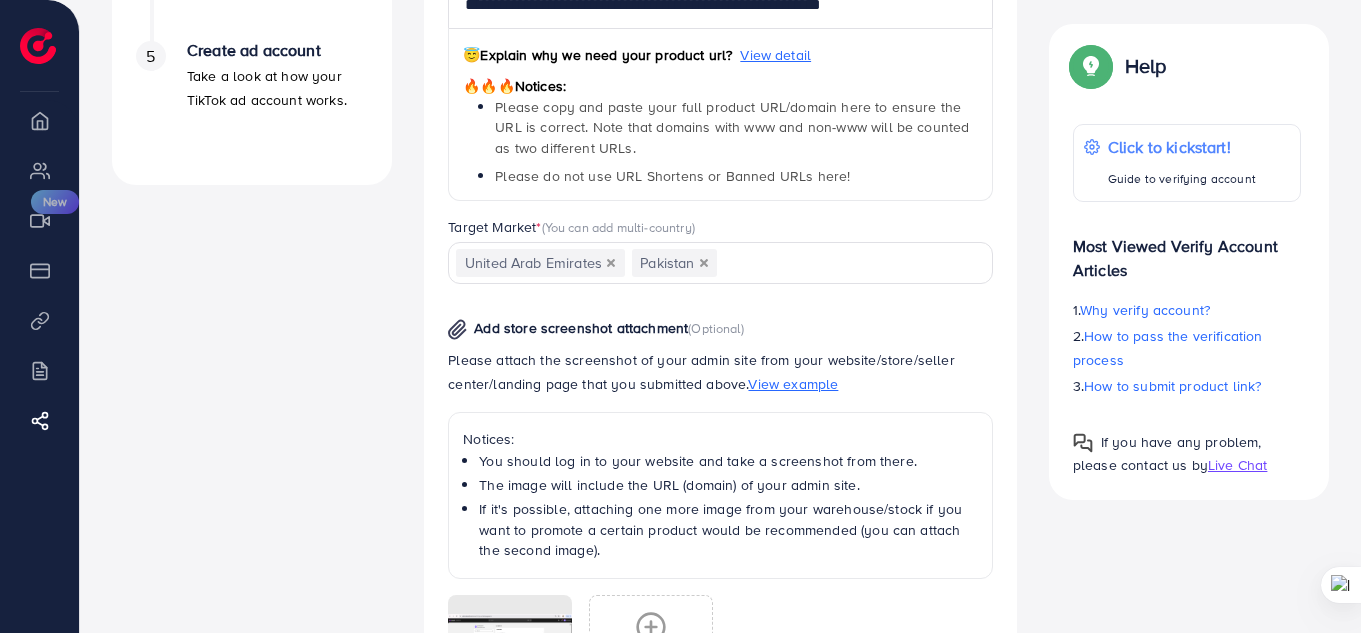 scroll, scrollTop: 750, scrollLeft: 0, axis: vertical 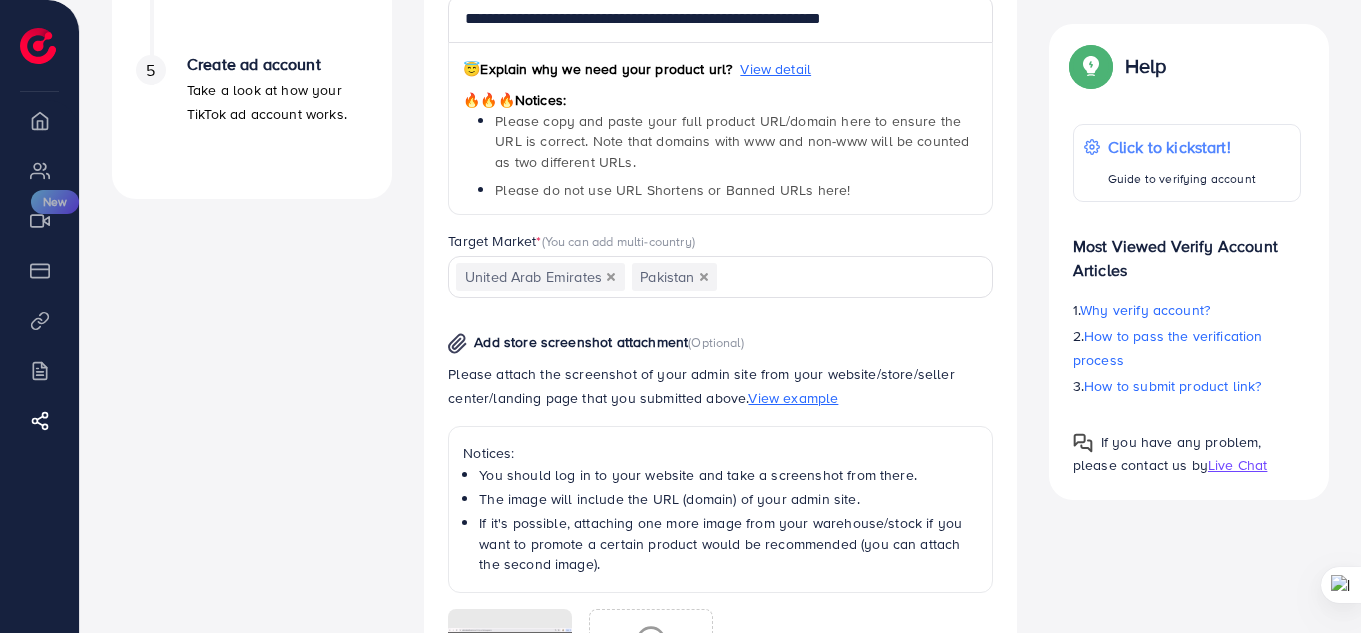 click 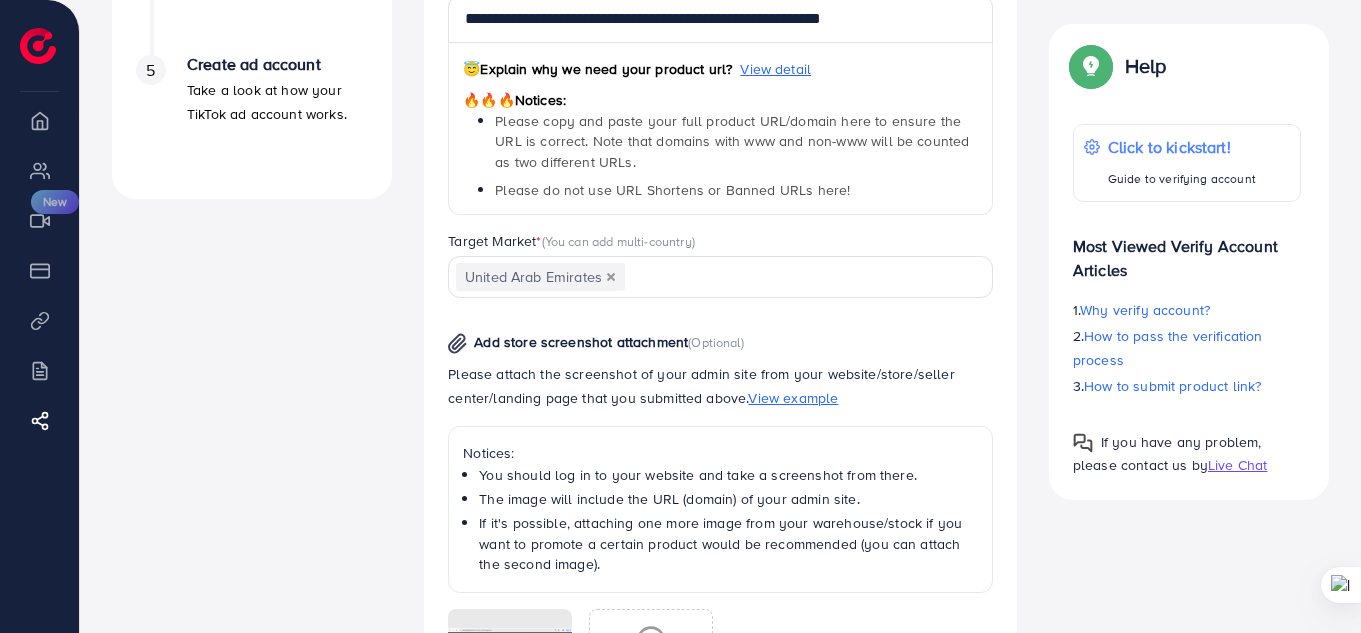 scroll, scrollTop: 1046, scrollLeft: 0, axis: vertical 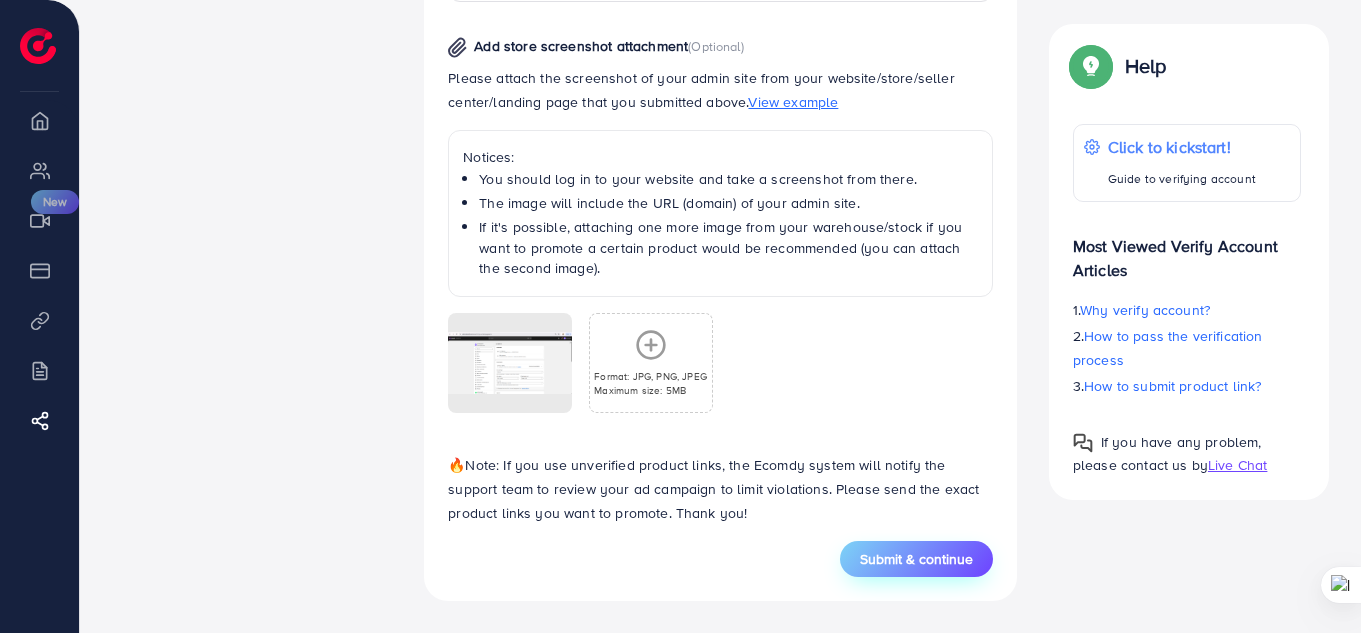 click on "Submit & continue" at bounding box center (916, 559) 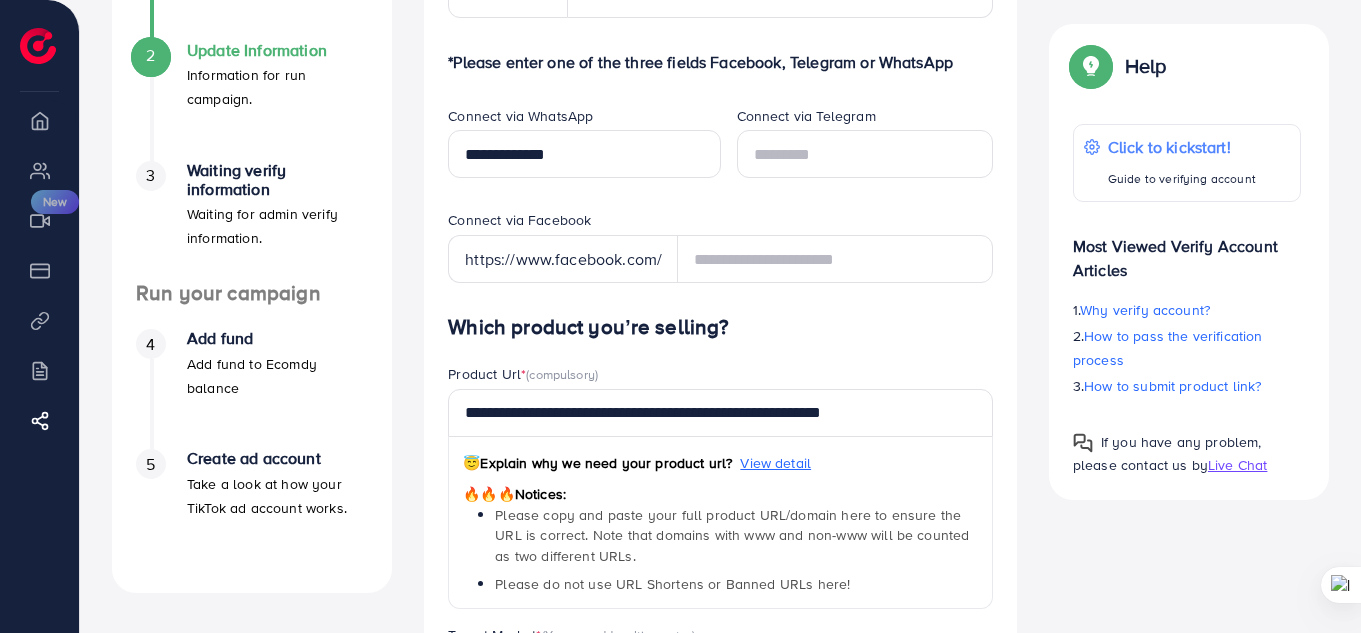 scroll, scrollTop: 366, scrollLeft: 0, axis: vertical 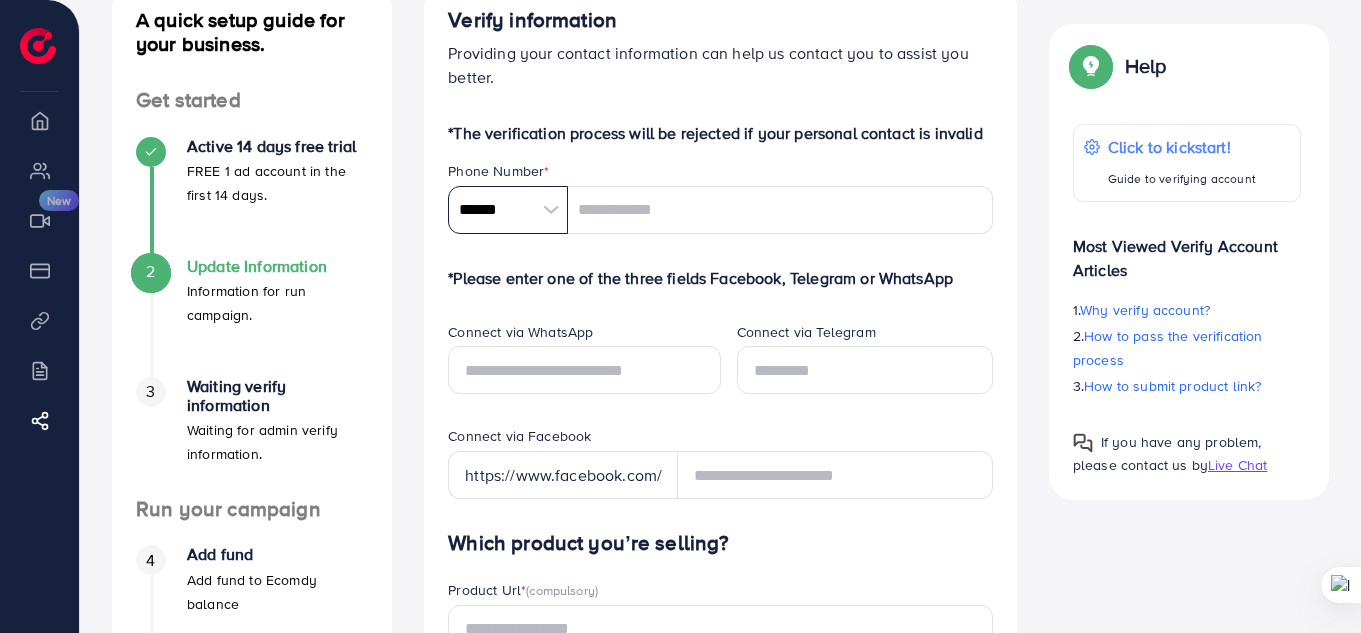 click on "******" at bounding box center (508, 210) 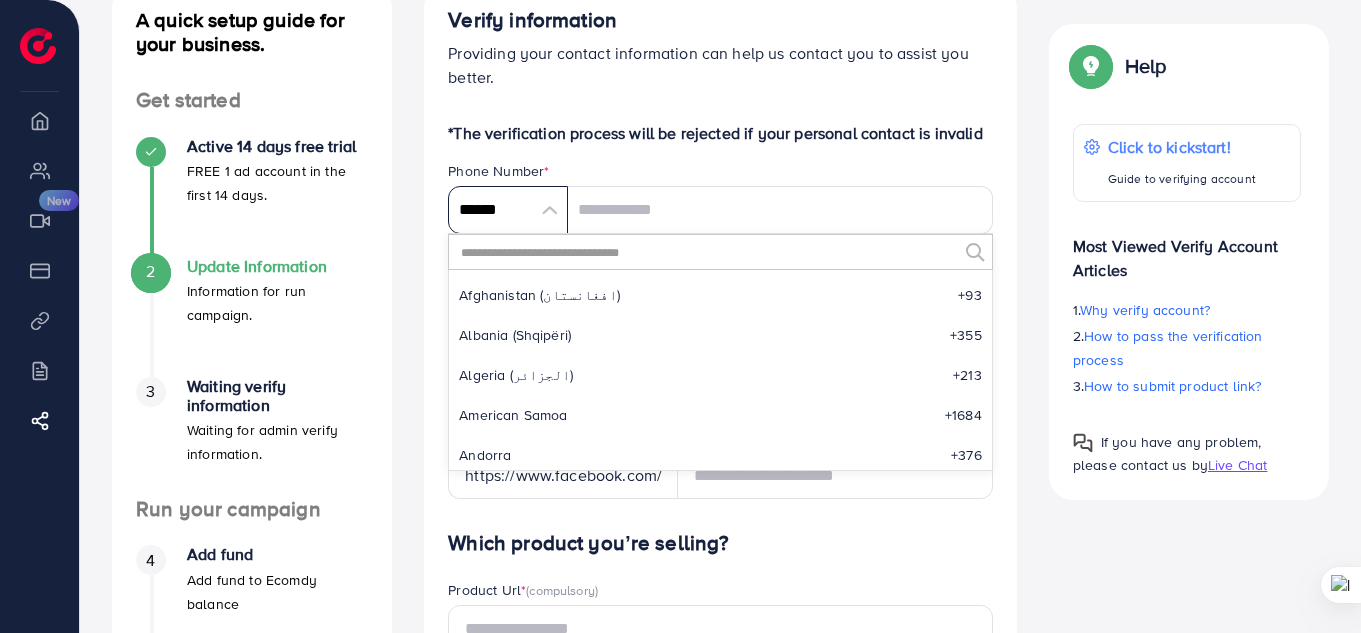 scroll, scrollTop: 9285, scrollLeft: 0, axis: vertical 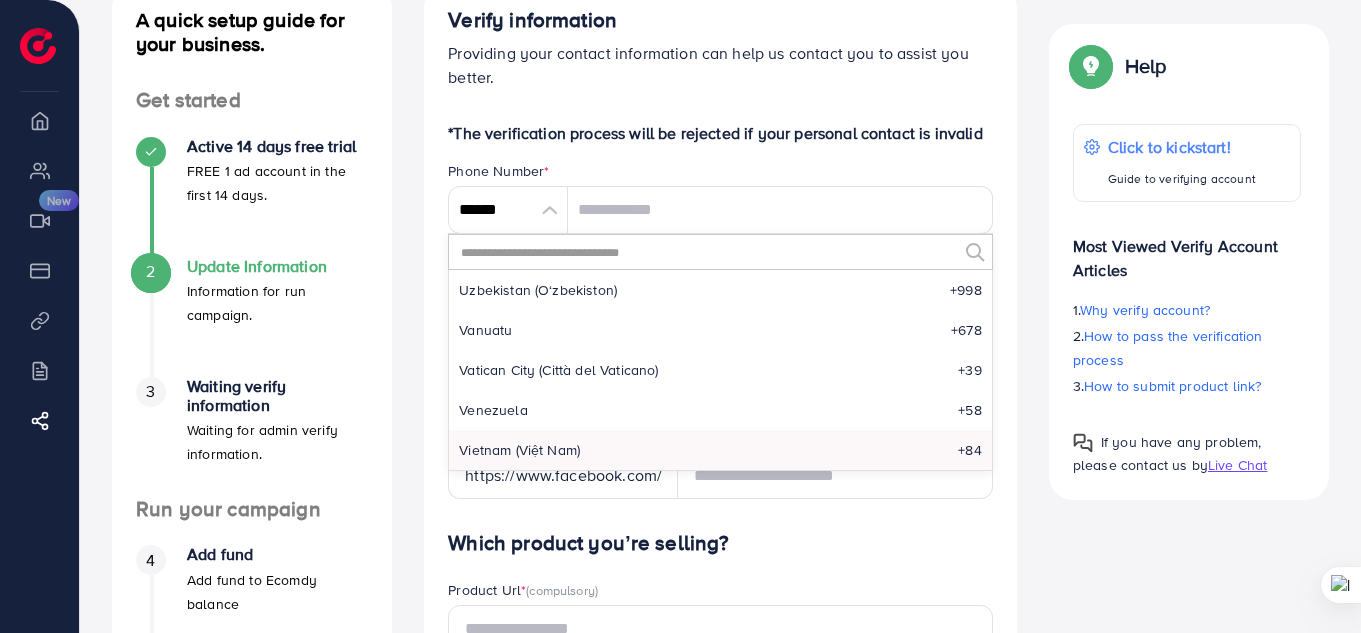 click at bounding box center [708, 252] 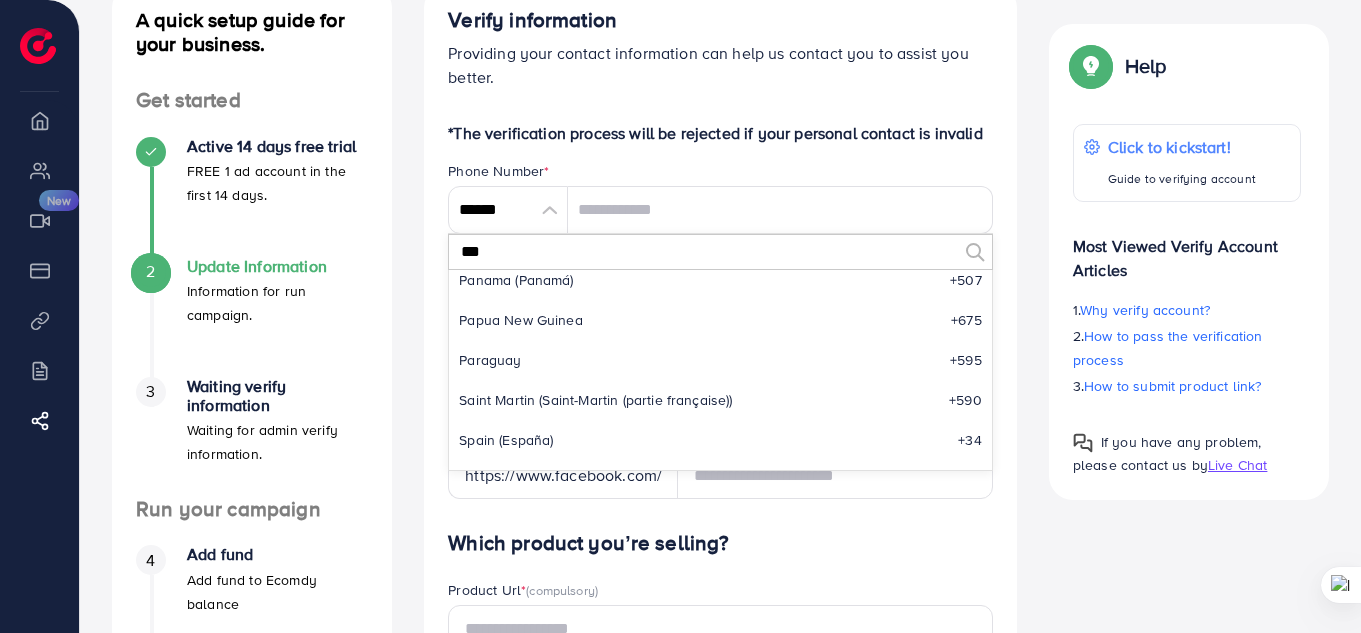 scroll, scrollTop: 0, scrollLeft: 0, axis: both 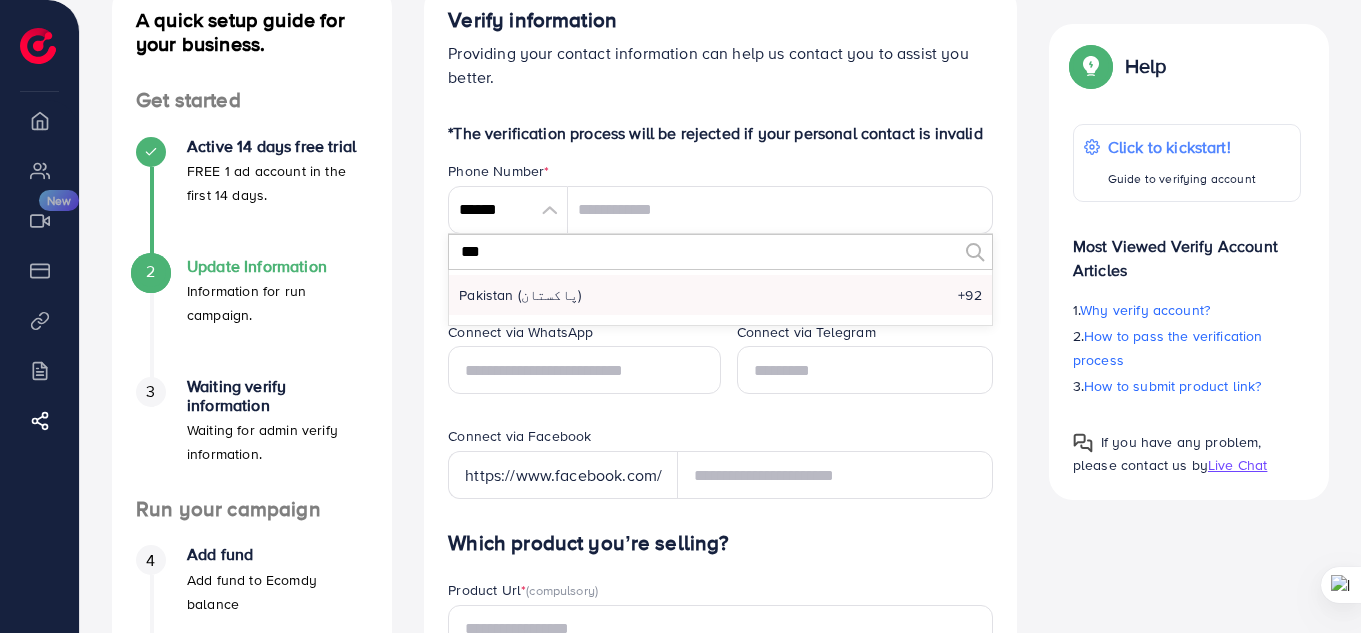 type on "***" 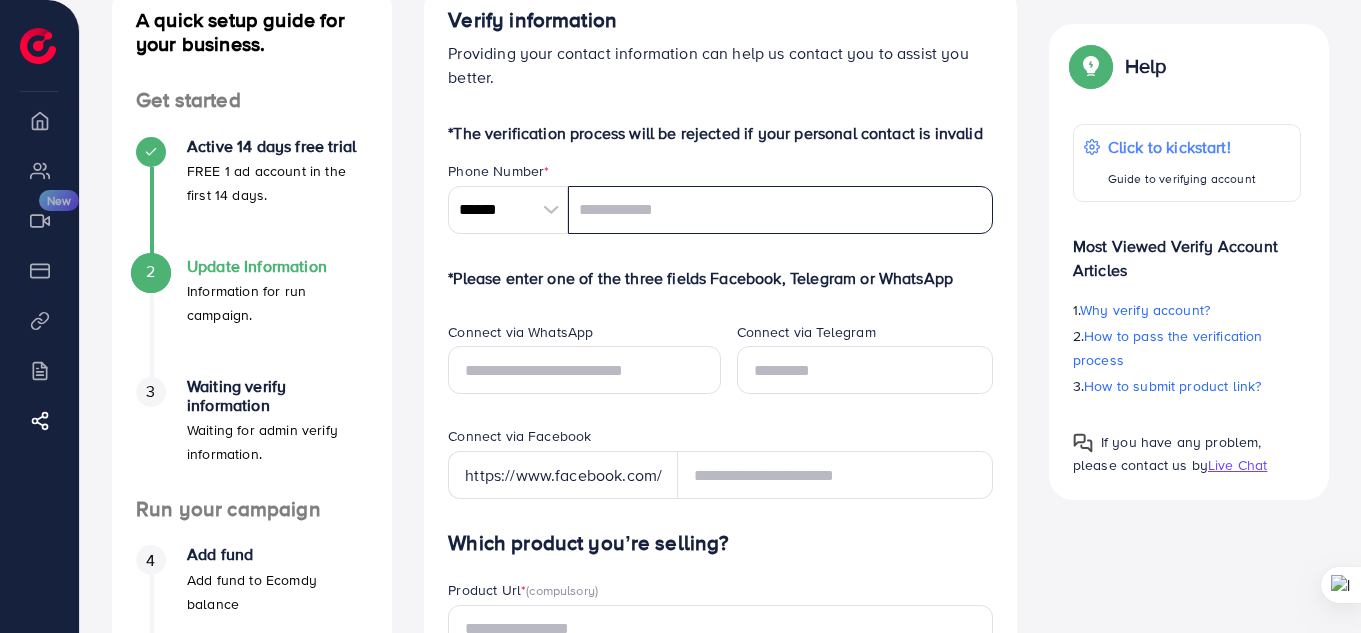 click at bounding box center [780, 210] 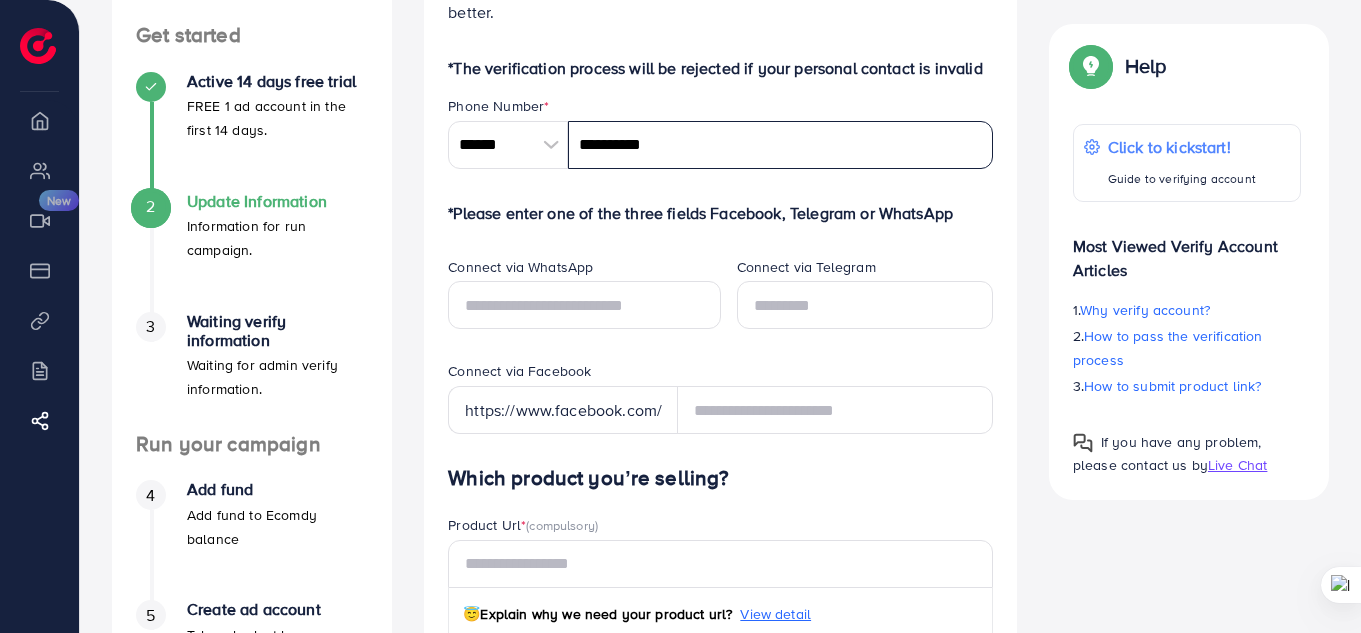 scroll, scrollTop: 256, scrollLeft: 0, axis: vertical 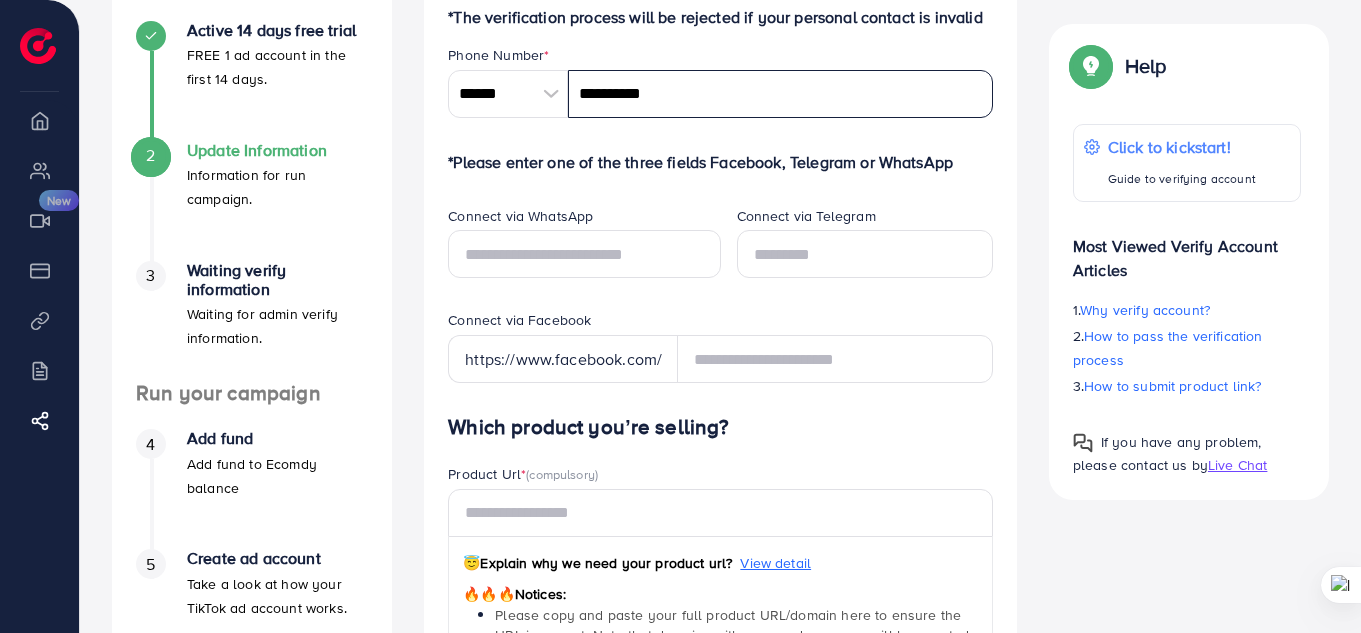 type on "**********" 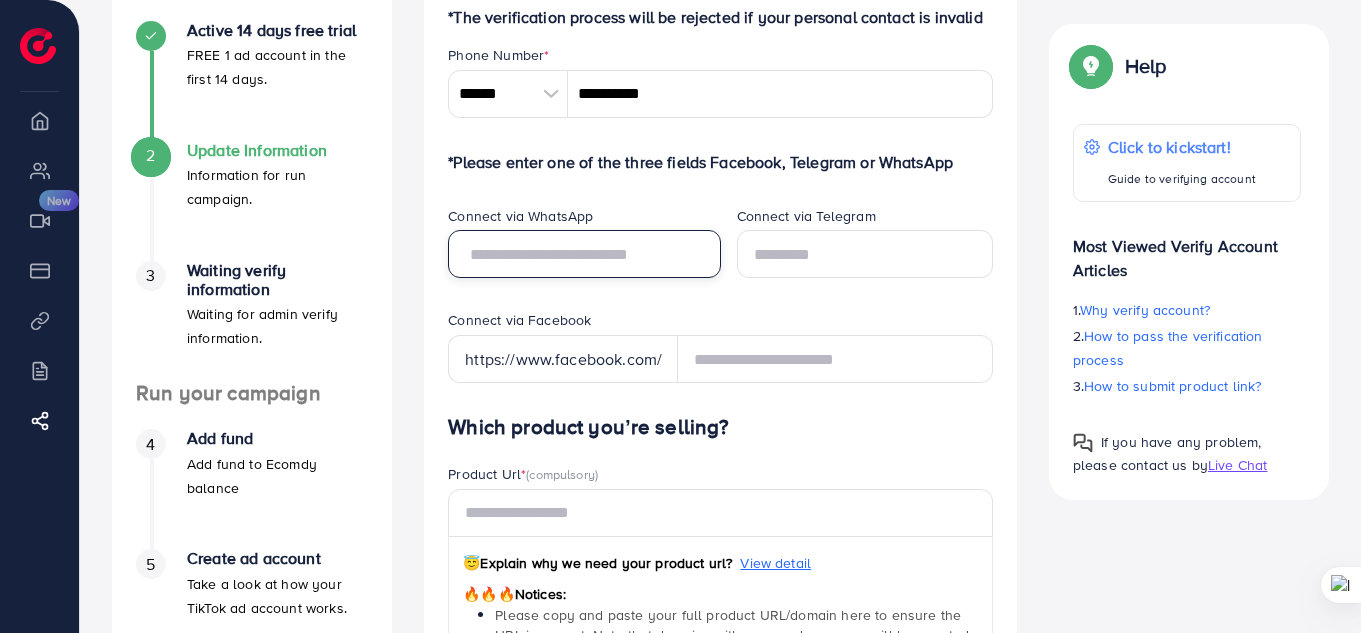 click at bounding box center (584, 254) 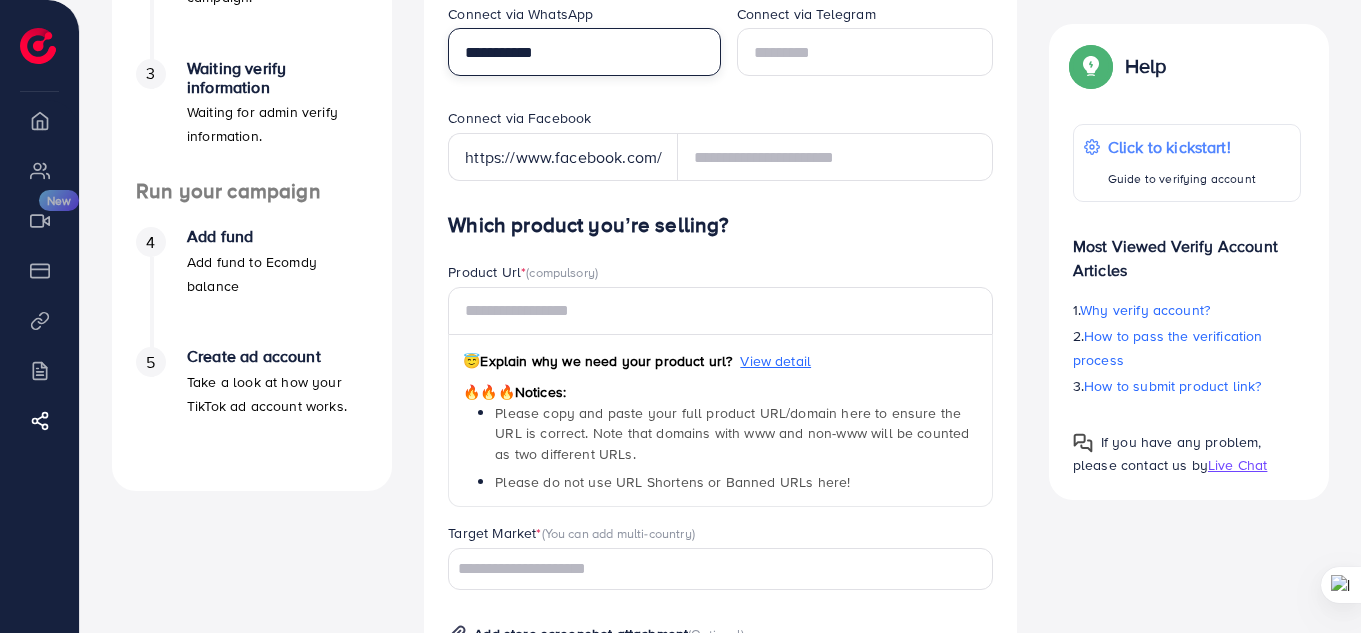 scroll, scrollTop: 459, scrollLeft: 0, axis: vertical 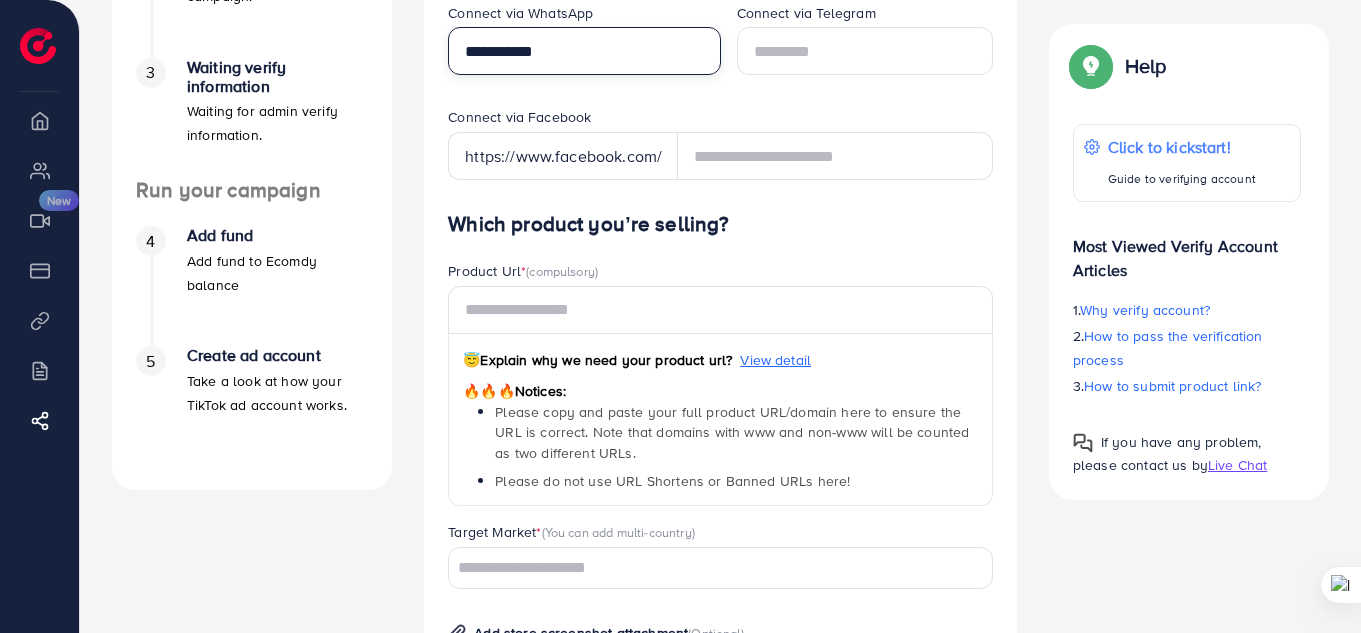 type on "**********" 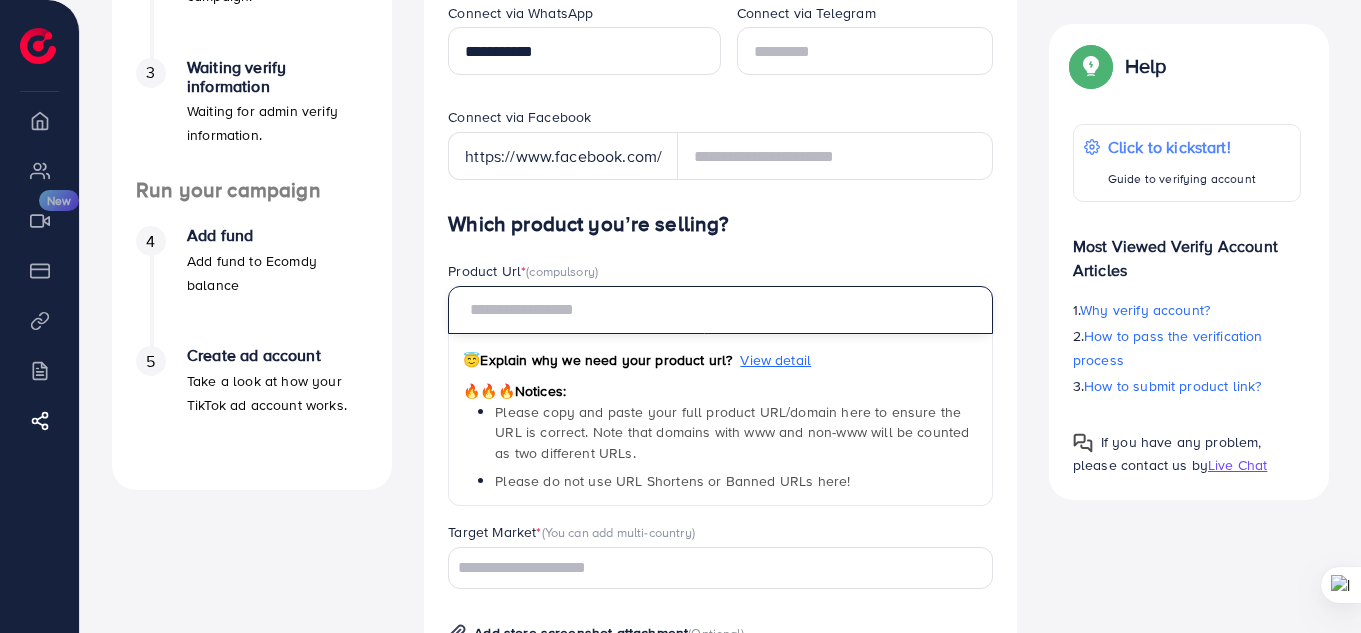 click at bounding box center [720, 310] 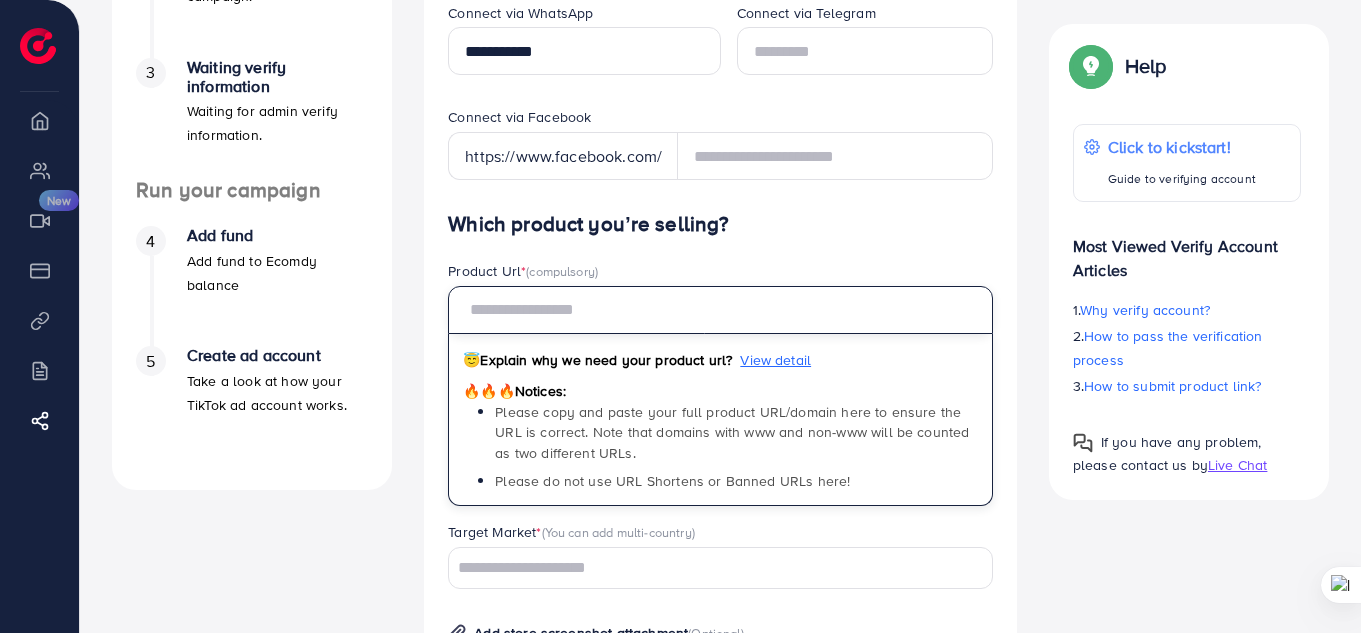 paste on "**********" 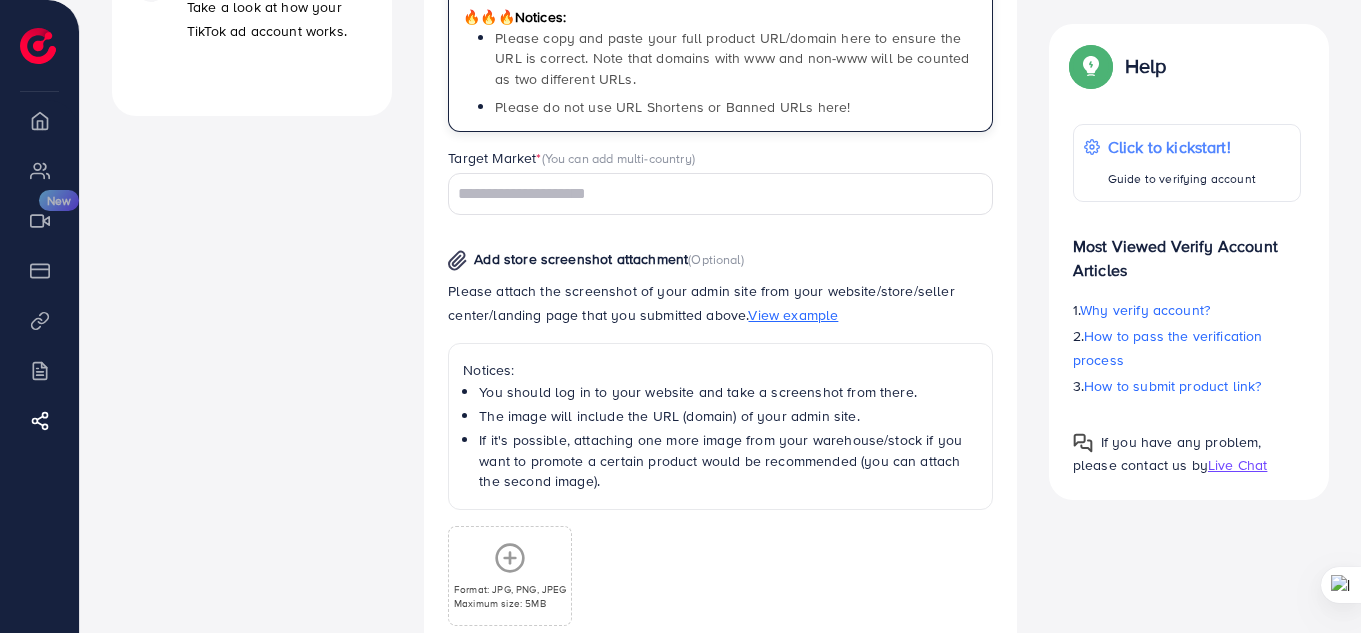scroll, scrollTop: 834, scrollLeft: 0, axis: vertical 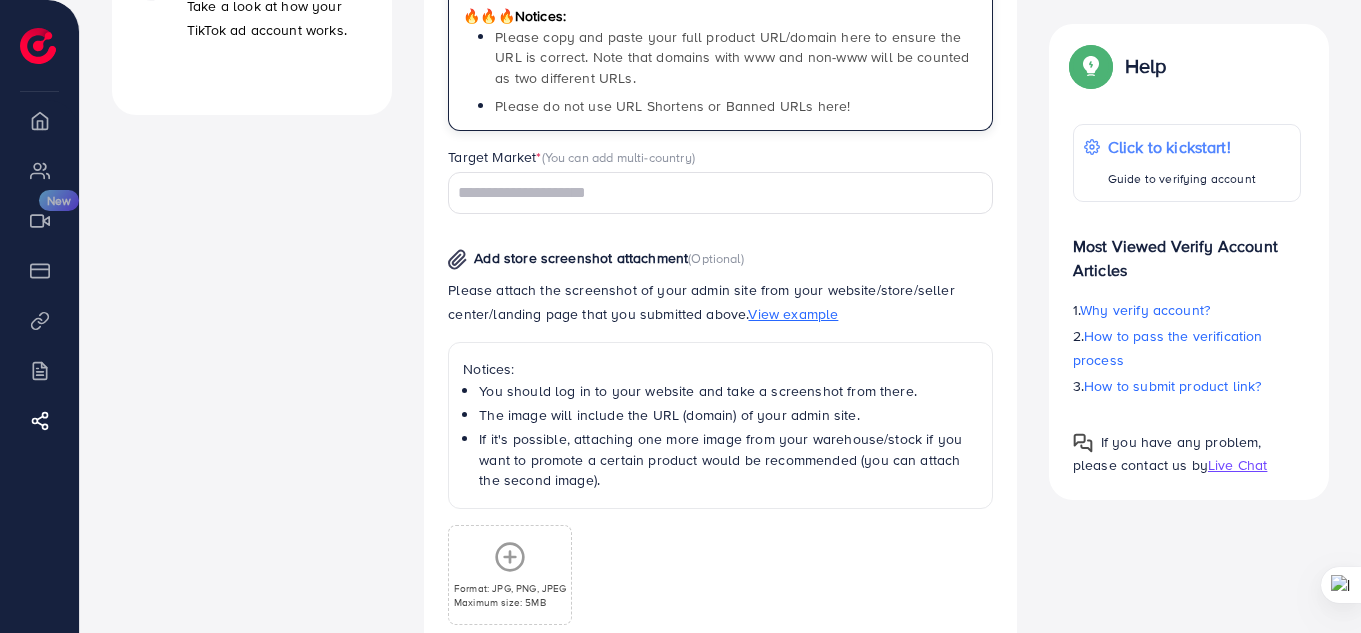 type on "**********" 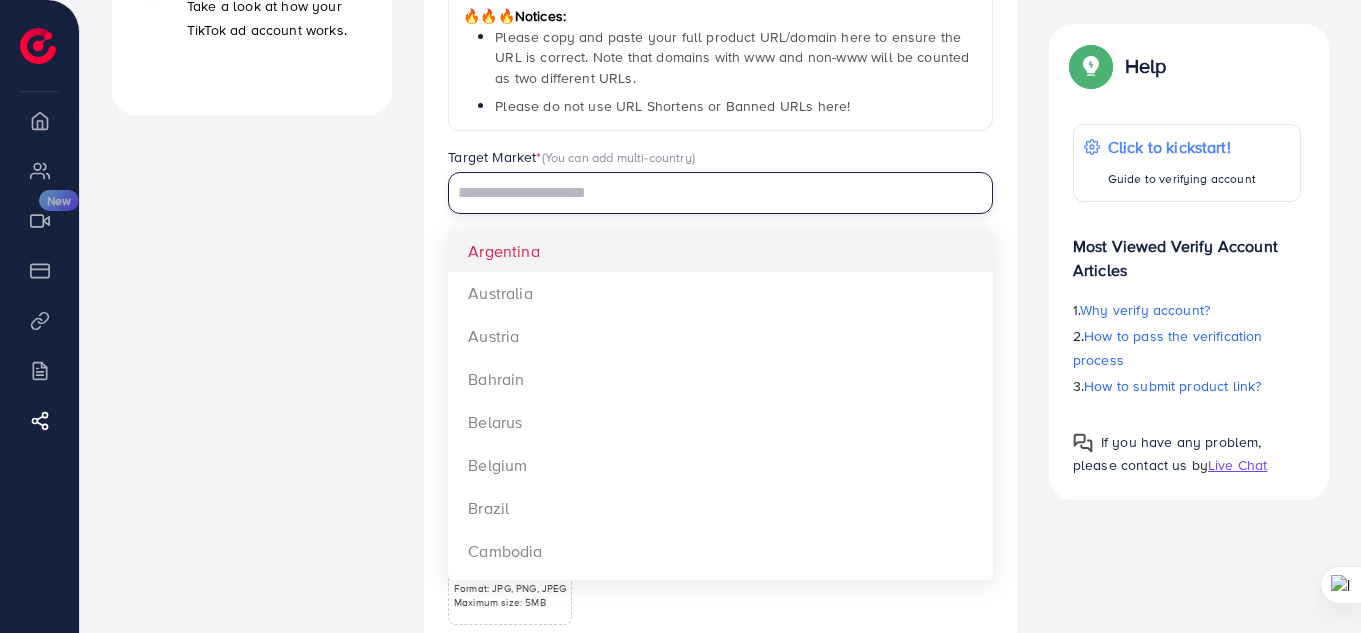 click at bounding box center (709, 193) 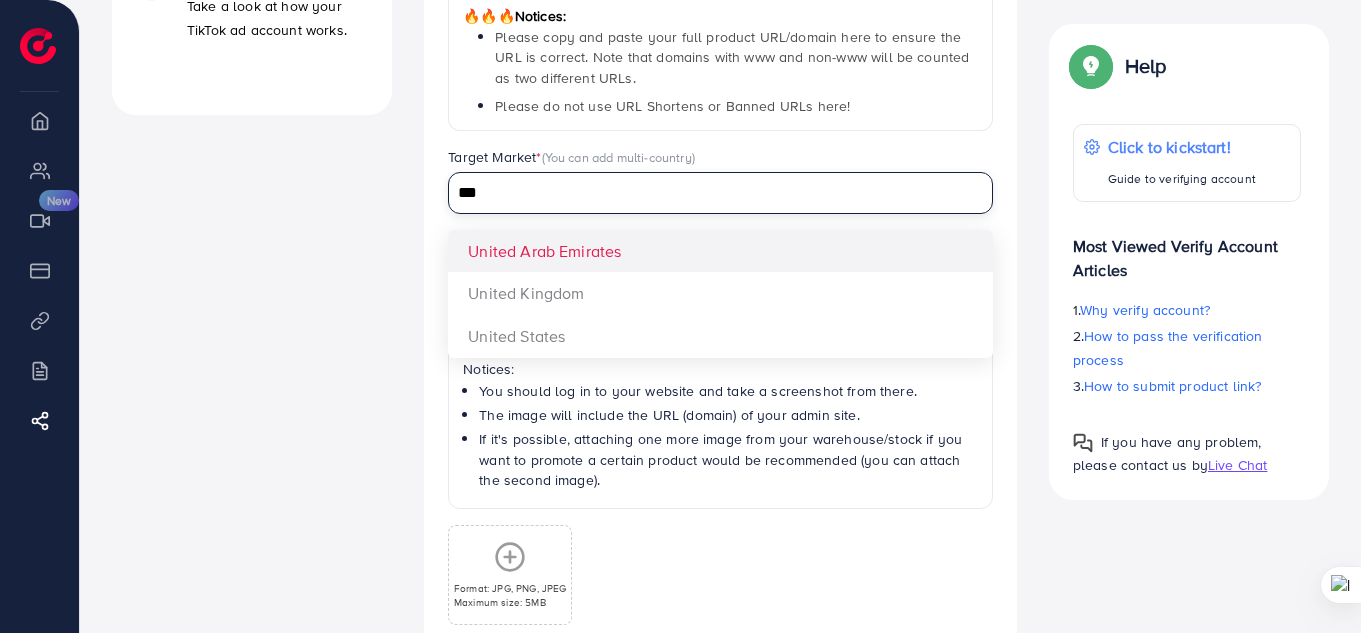 type on "***" 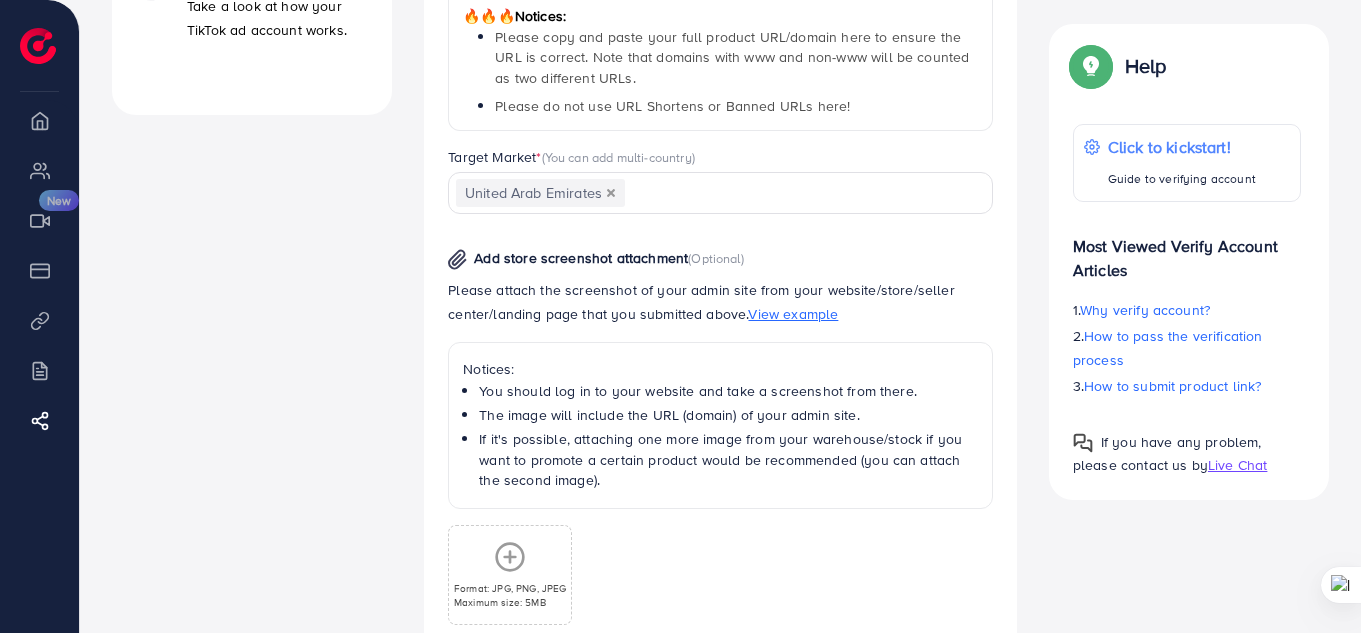 click on "**********" at bounding box center [720, 295] 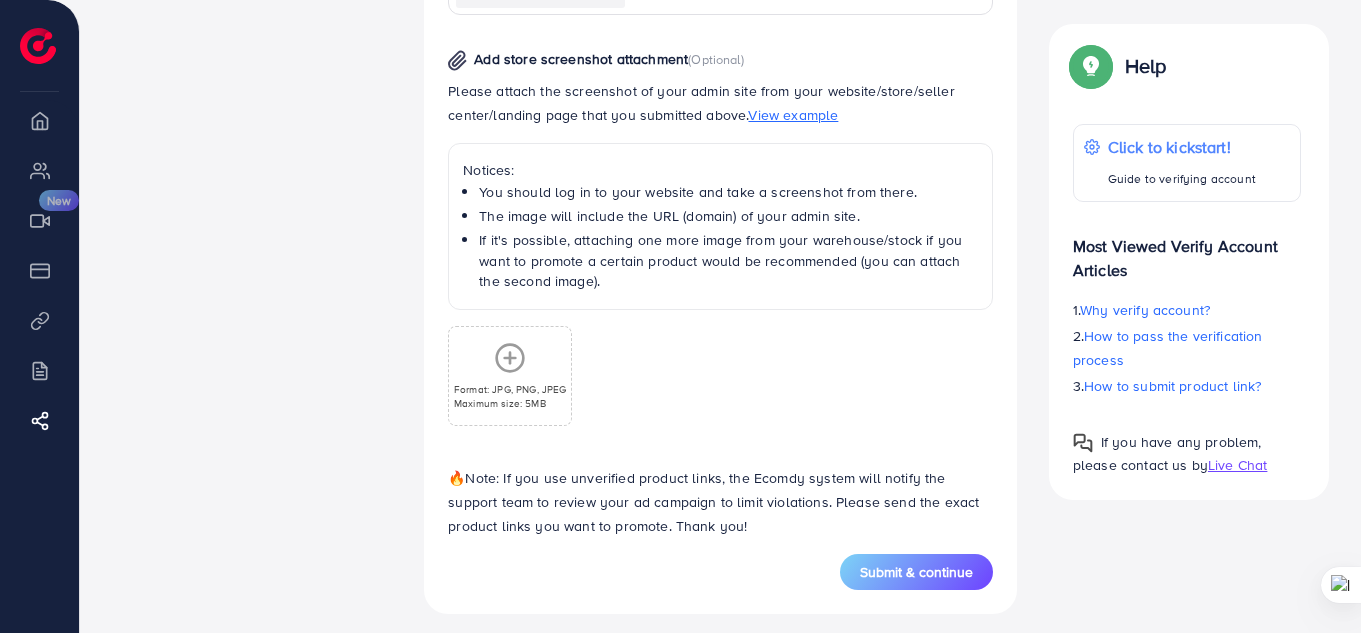 scroll, scrollTop: 1034, scrollLeft: 0, axis: vertical 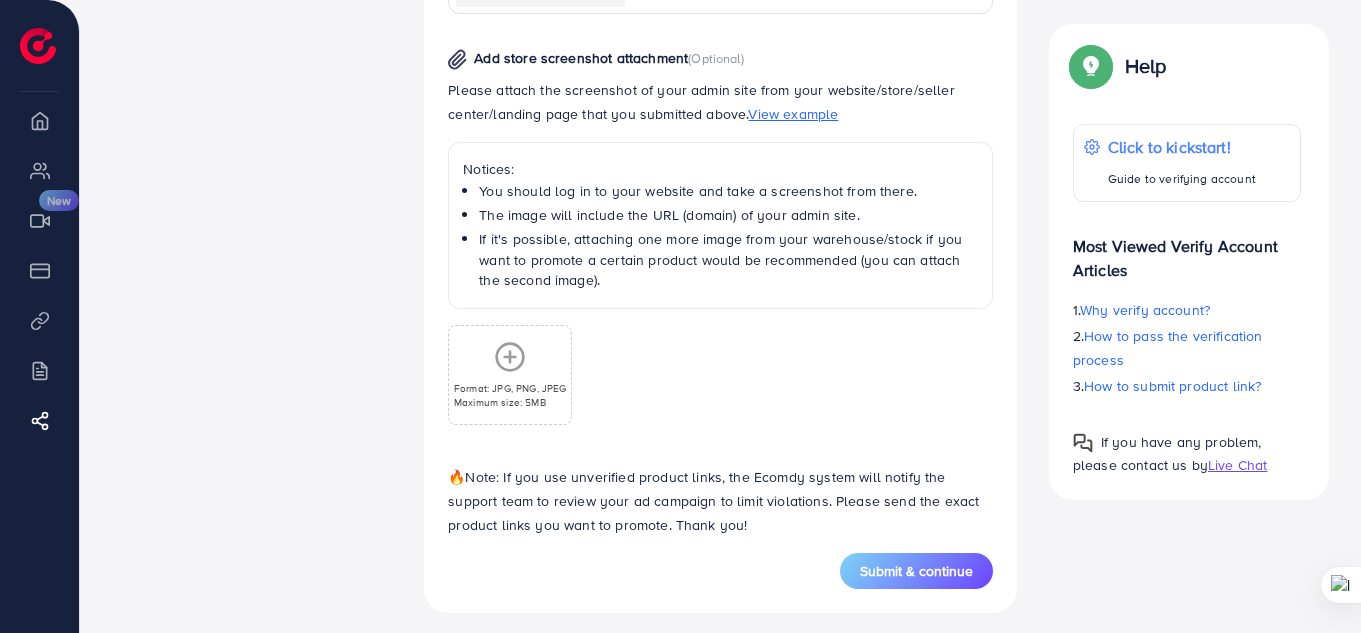 click 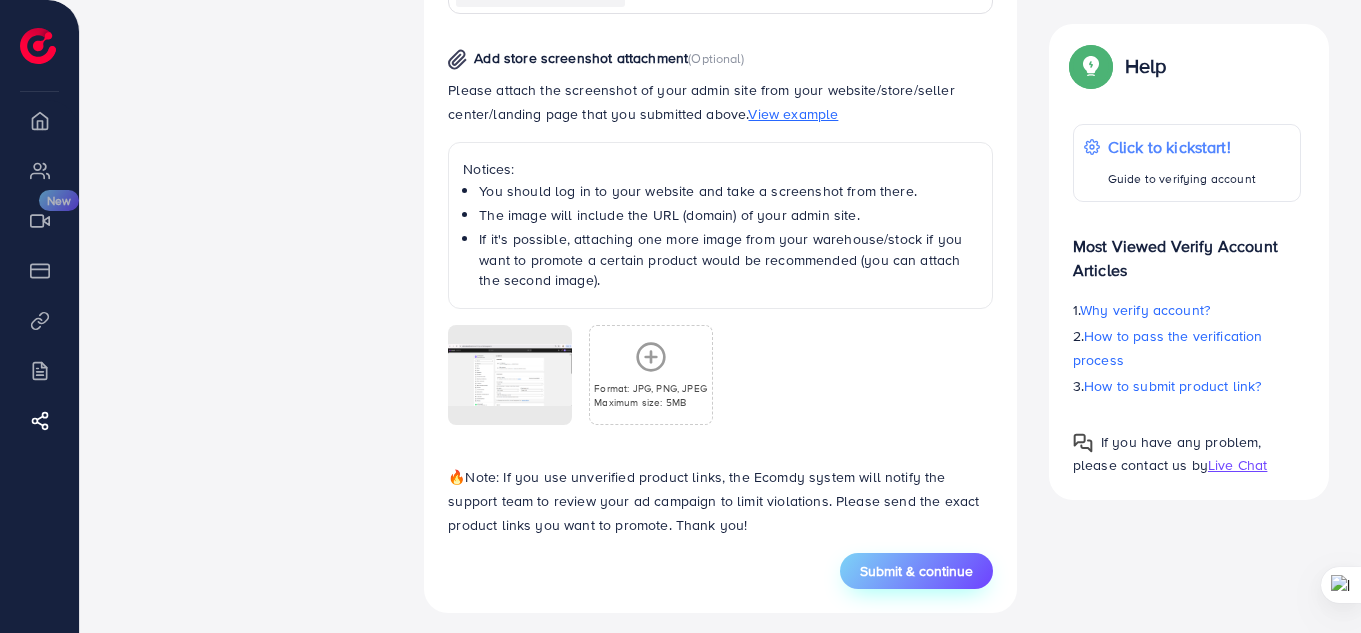click on "Submit & continue" at bounding box center (916, 571) 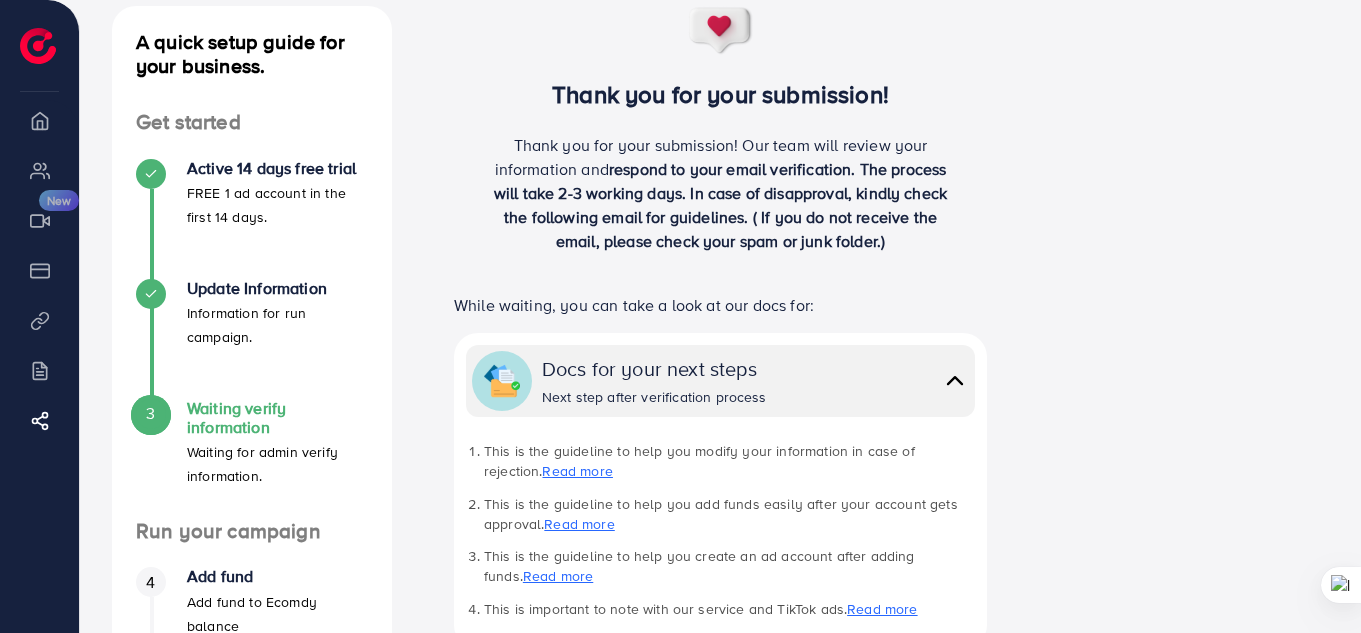 scroll, scrollTop: 0, scrollLeft: 0, axis: both 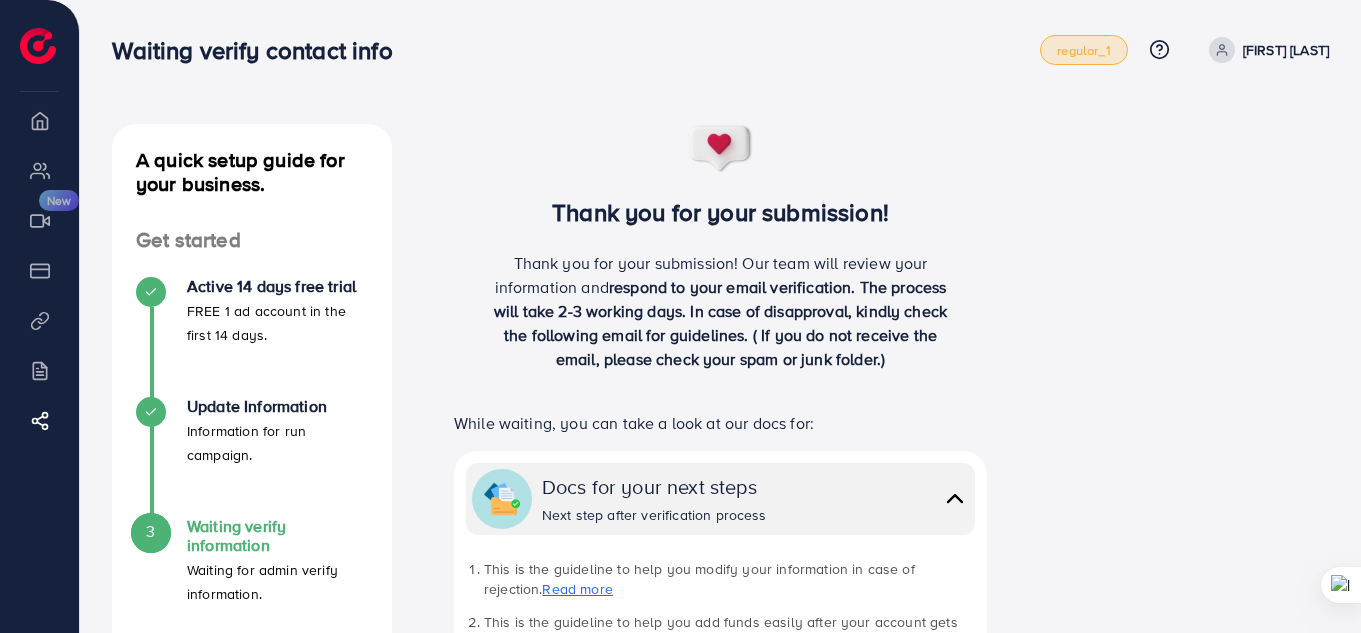 click on "regular_1" at bounding box center (1083, 50) 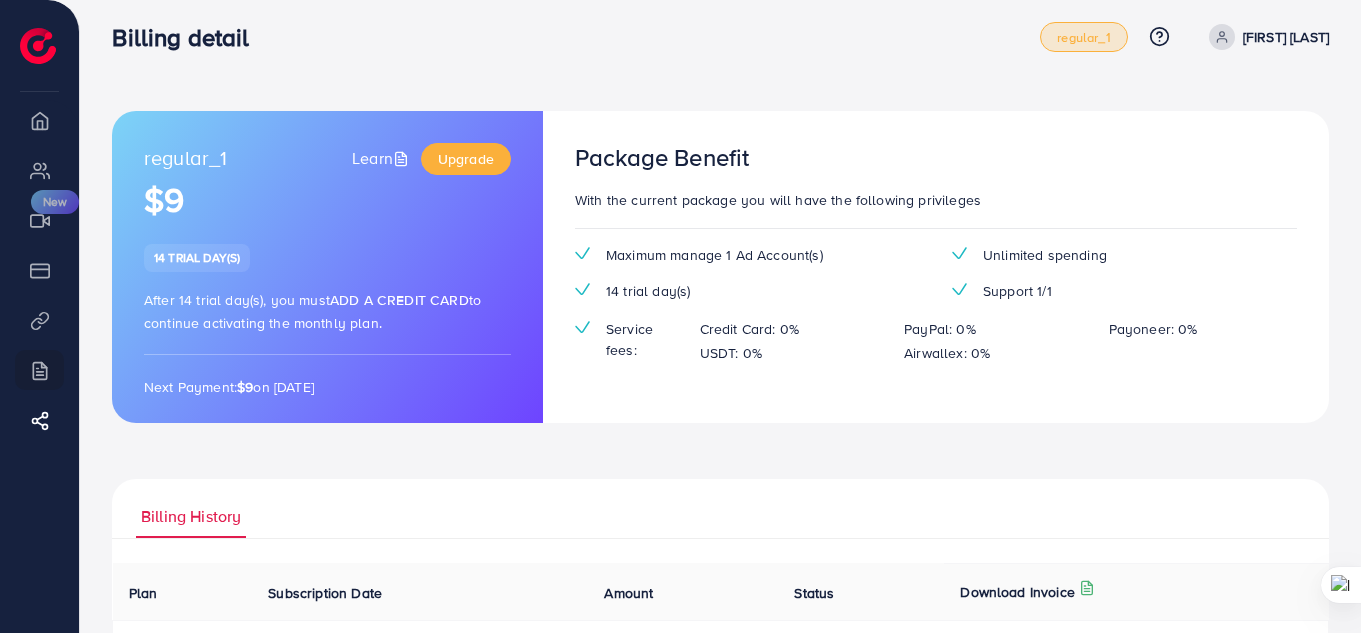 scroll, scrollTop: 0, scrollLeft: 0, axis: both 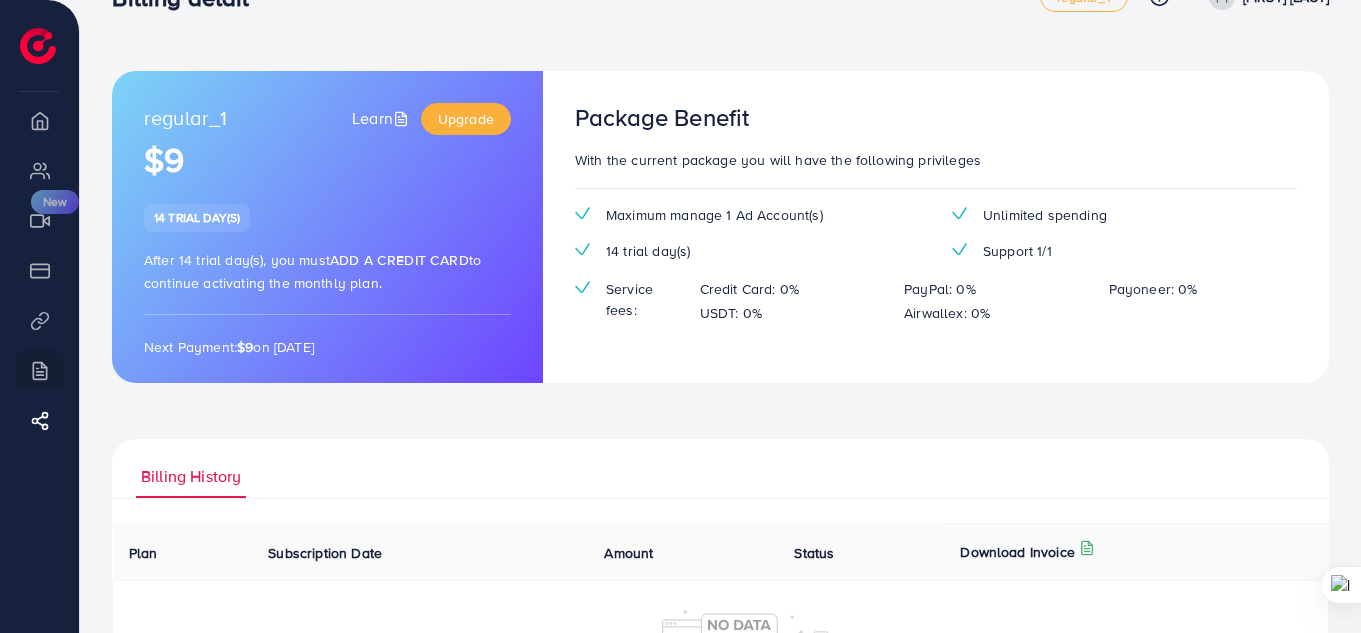 click on "Next Payment:  $9  on Wednesday, August 6, 2025" at bounding box center (327, 347) 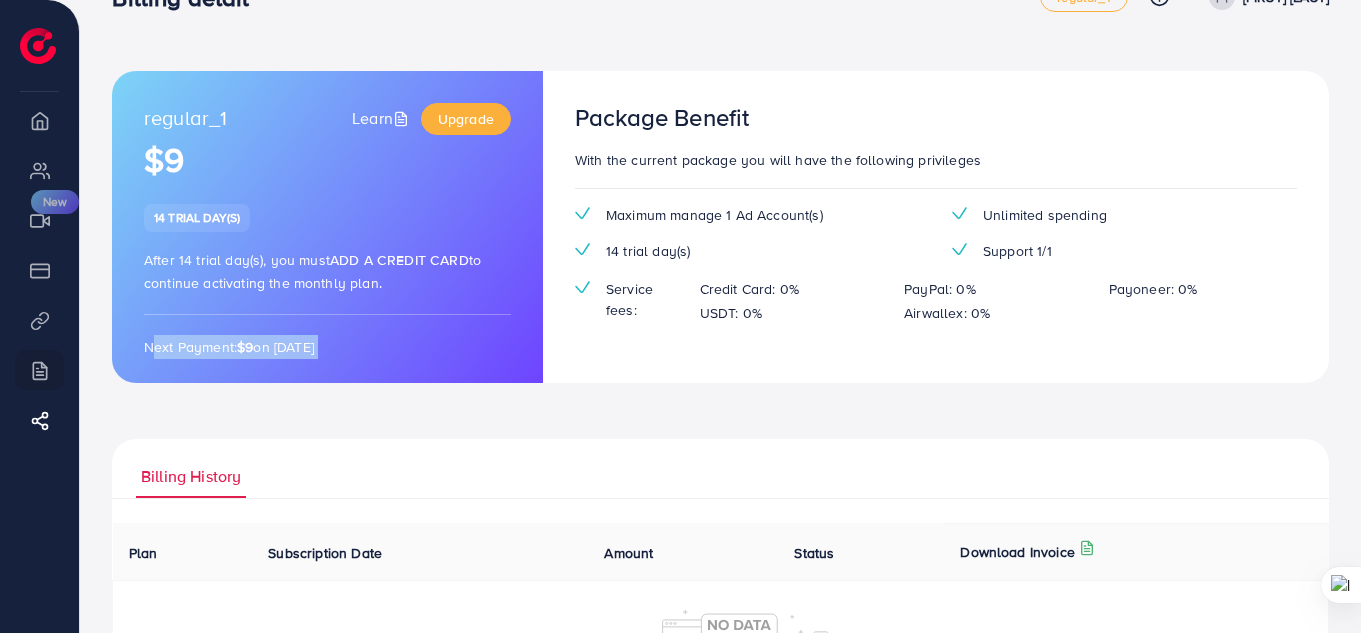 click on "Next Payment:  $9  on Wednesday, August 6, 2025" at bounding box center (327, 347) 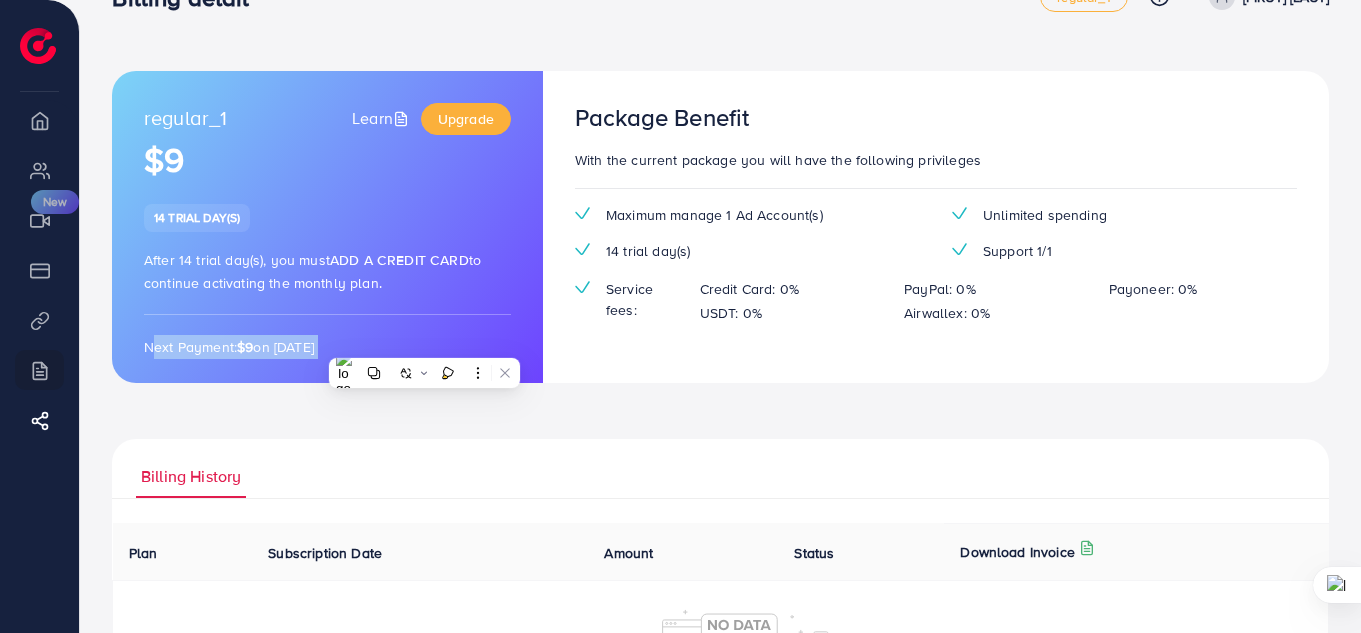 click on "regular_1   Learn   Upgrade   $9   14 trial day(s)   After 14 trial day(s), you must   Add a credit card   to continue activating the monthly plan.   Next Payment:  $9  on Wednesday, August 6, 2025" at bounding box center [327, 227] 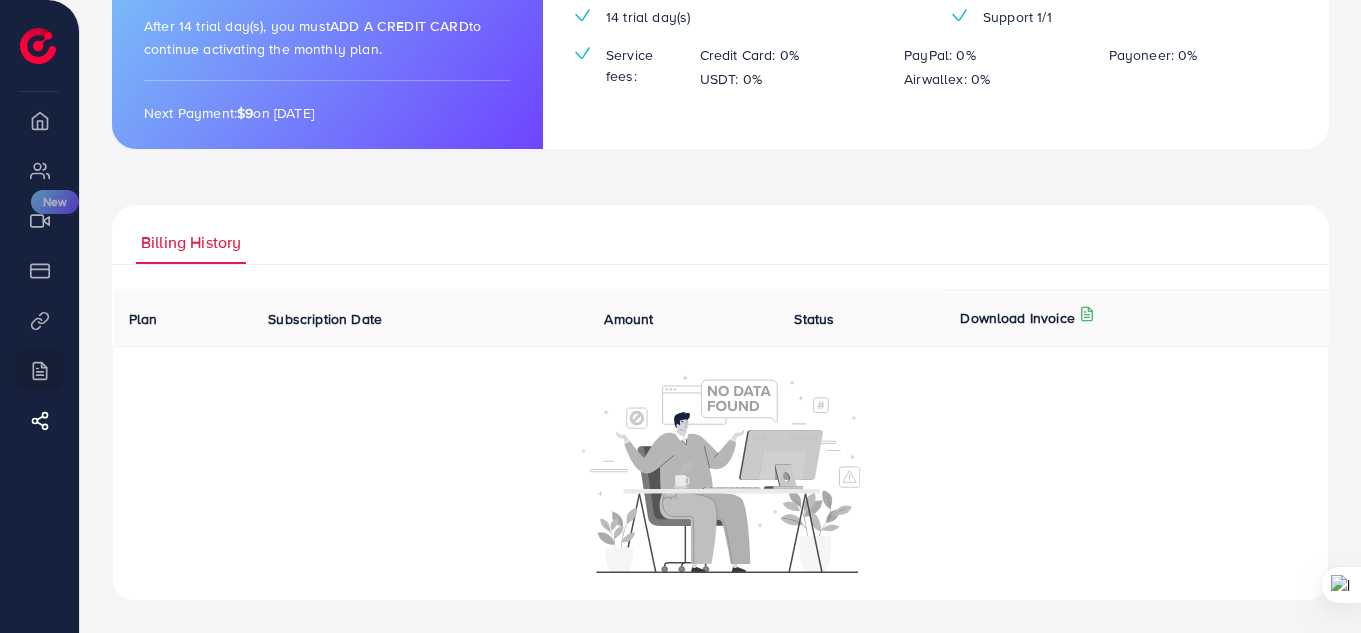 scroll, scrollTop: 0, scrollLeft: 0, axis: both 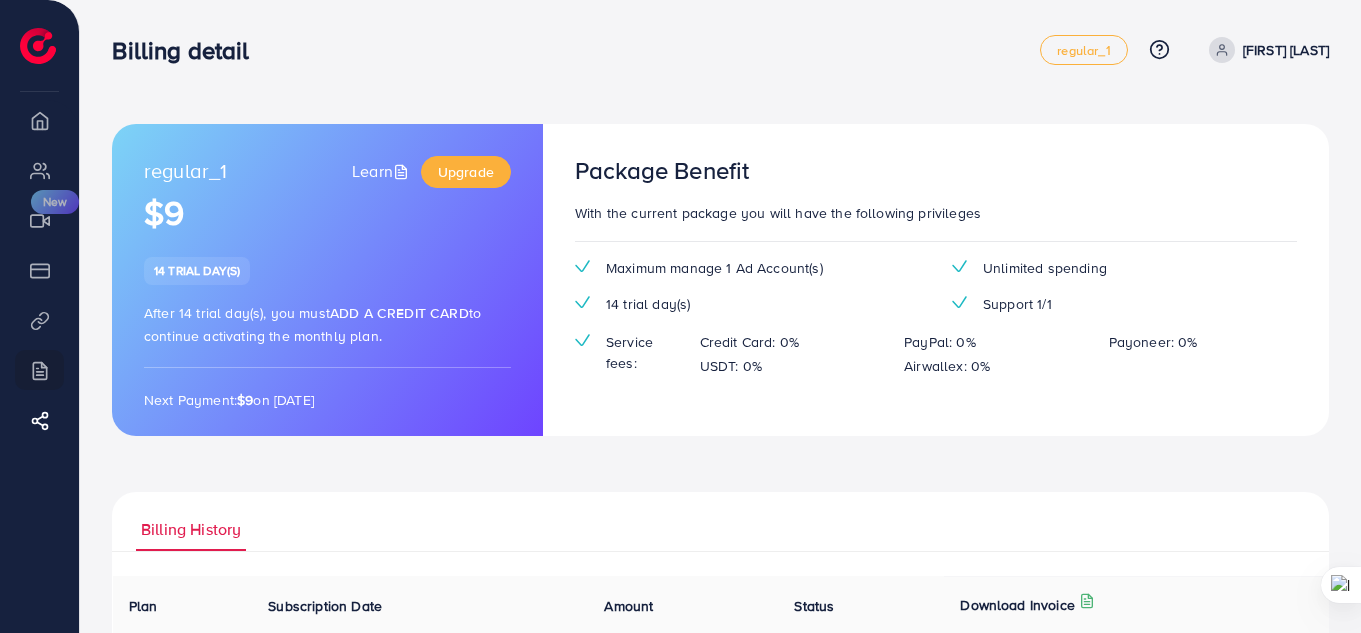 click at bounding box center (38, 46) 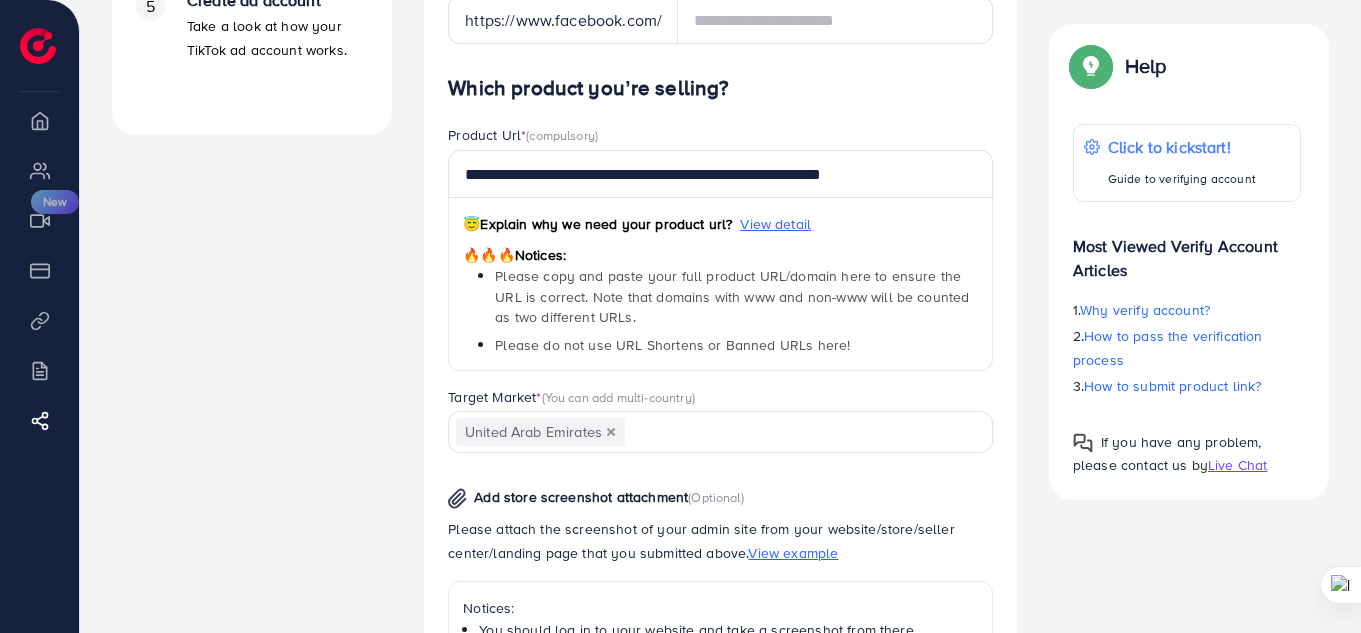 scroll, scrollTop: 813, scrollLeft: 0, axis: vertical 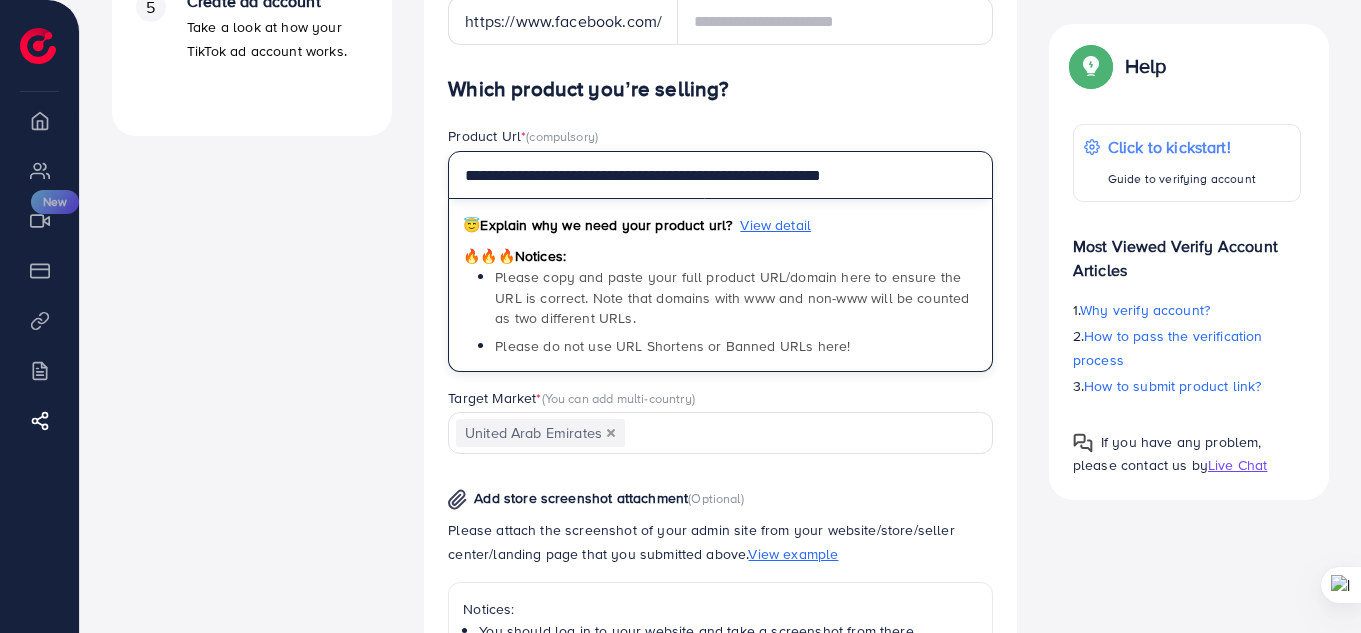 click on "**********" at bounding box center [720, 175] 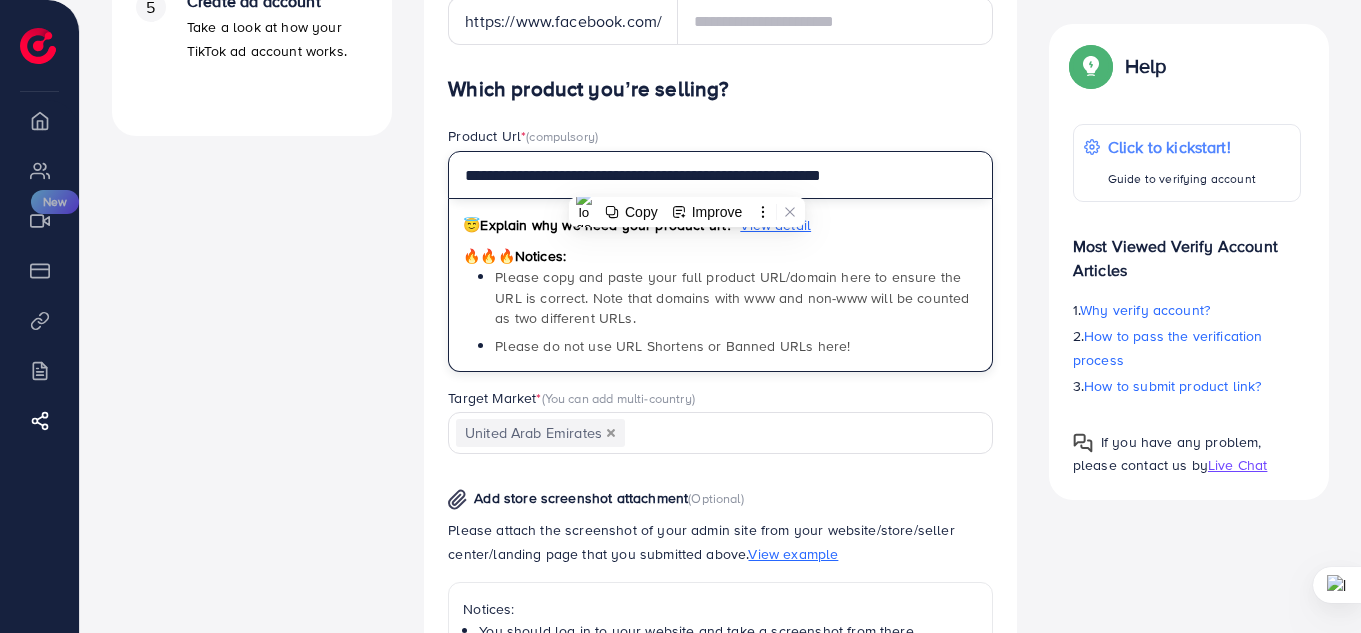 click on "**********" at bounding box center [720, 175] 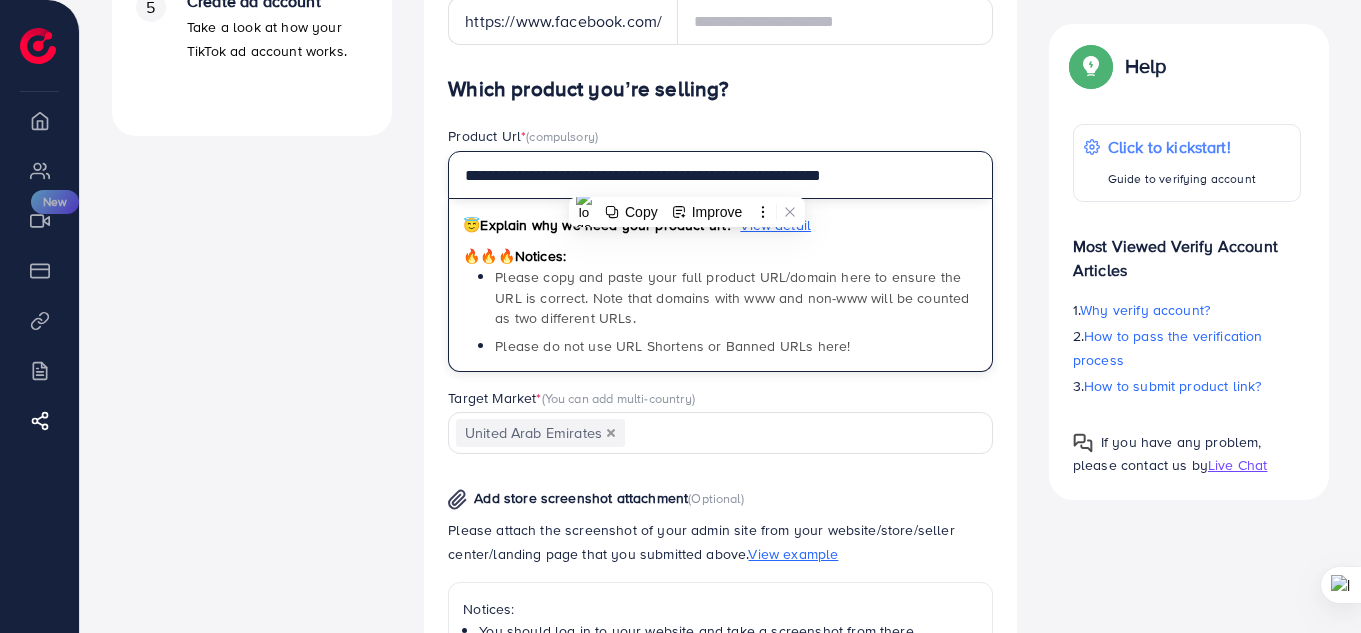 paste on "**********" 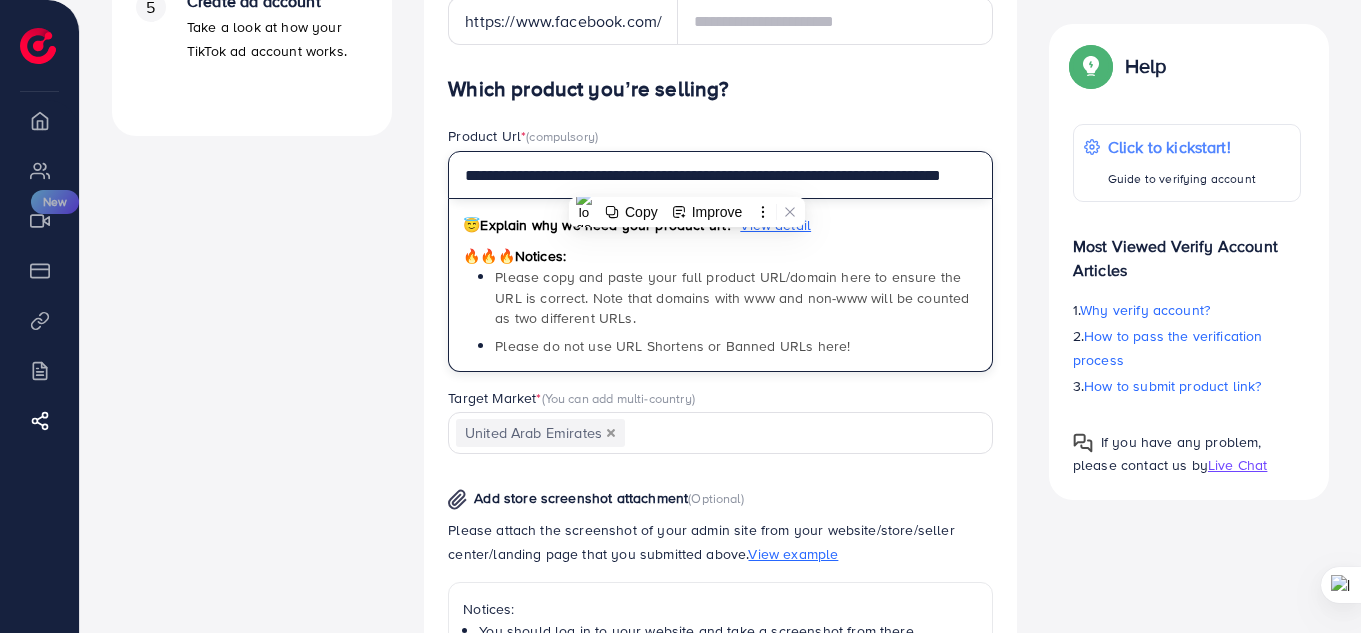 scroll, scrollTop: 0, scrollLeft: 51, axis: horizontal 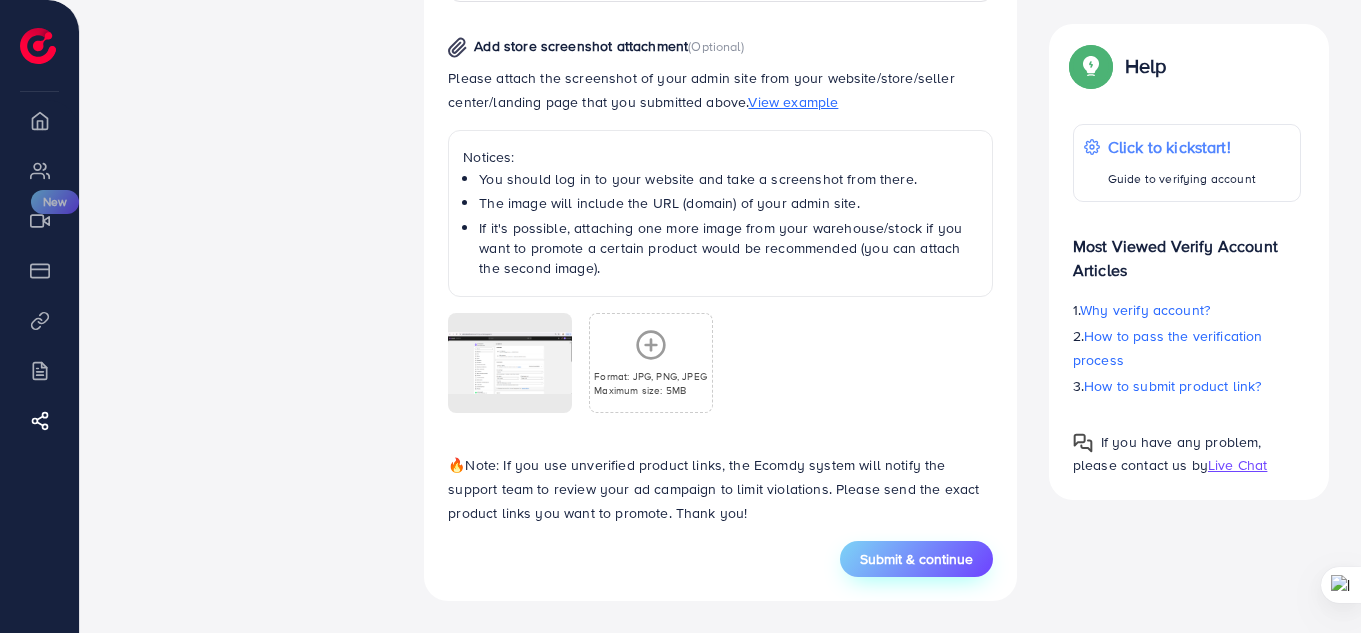 type on "**********" 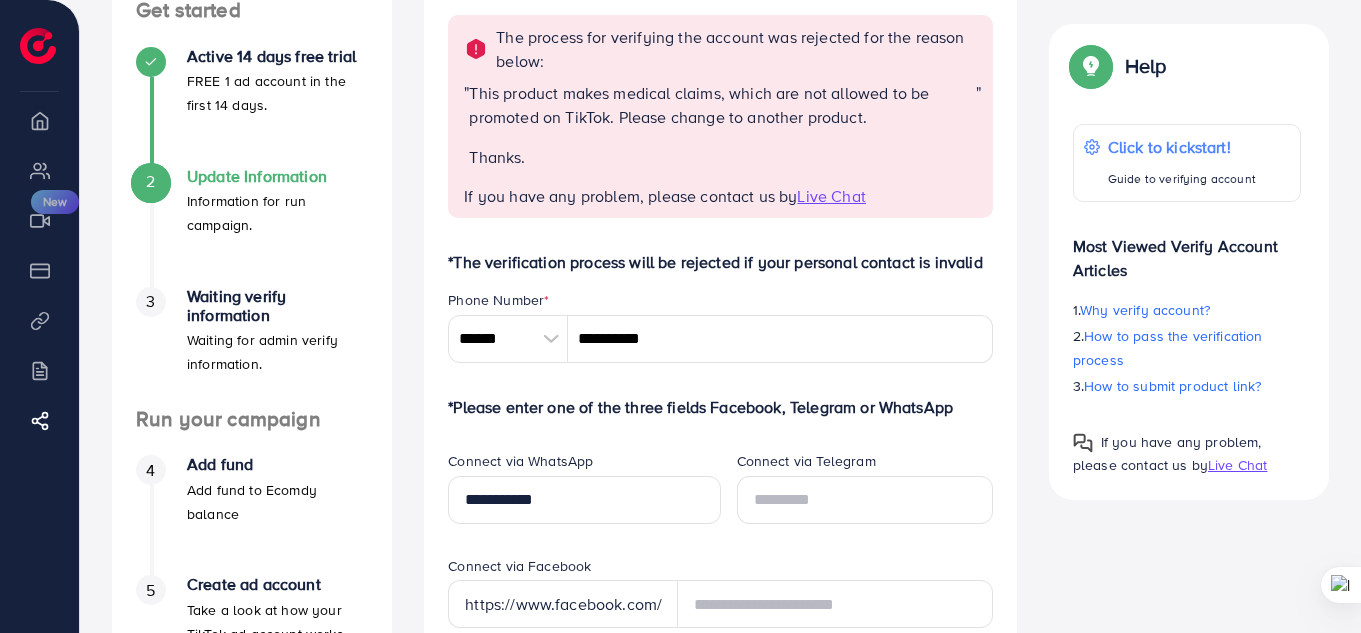 scroll, scrollTop: 0, scrollLeft: 0, axis: both 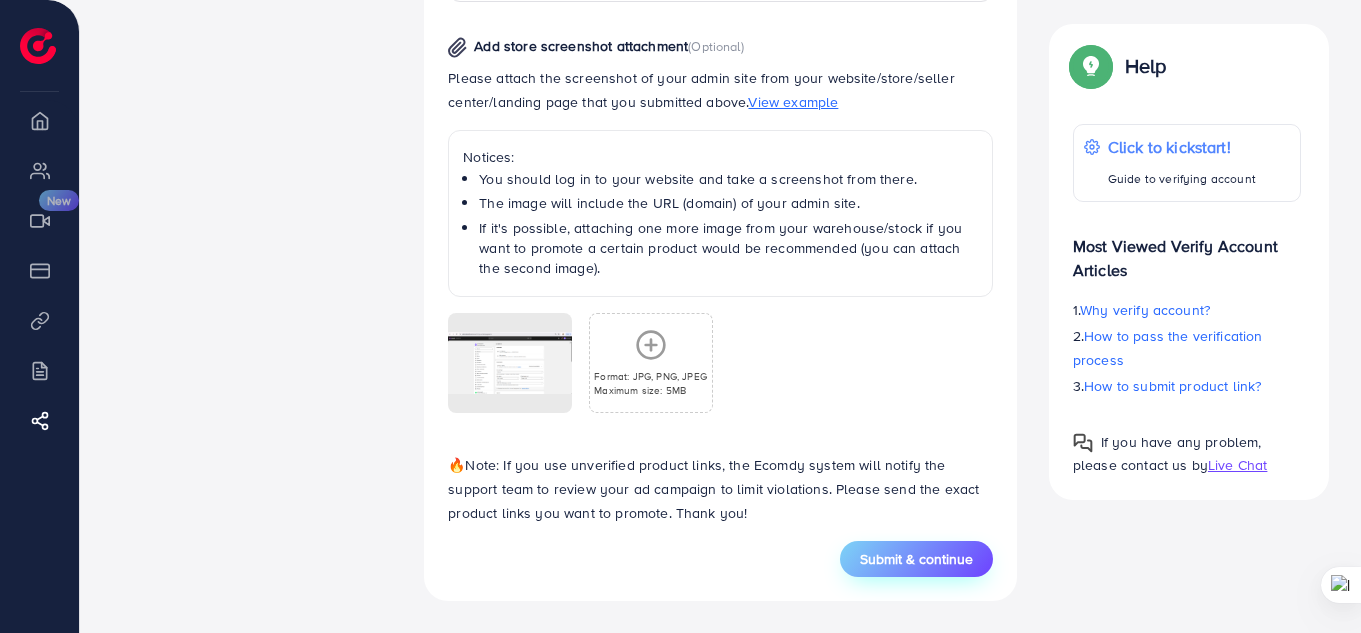 click on "Submit & continue" at bounding box center [916, 559] 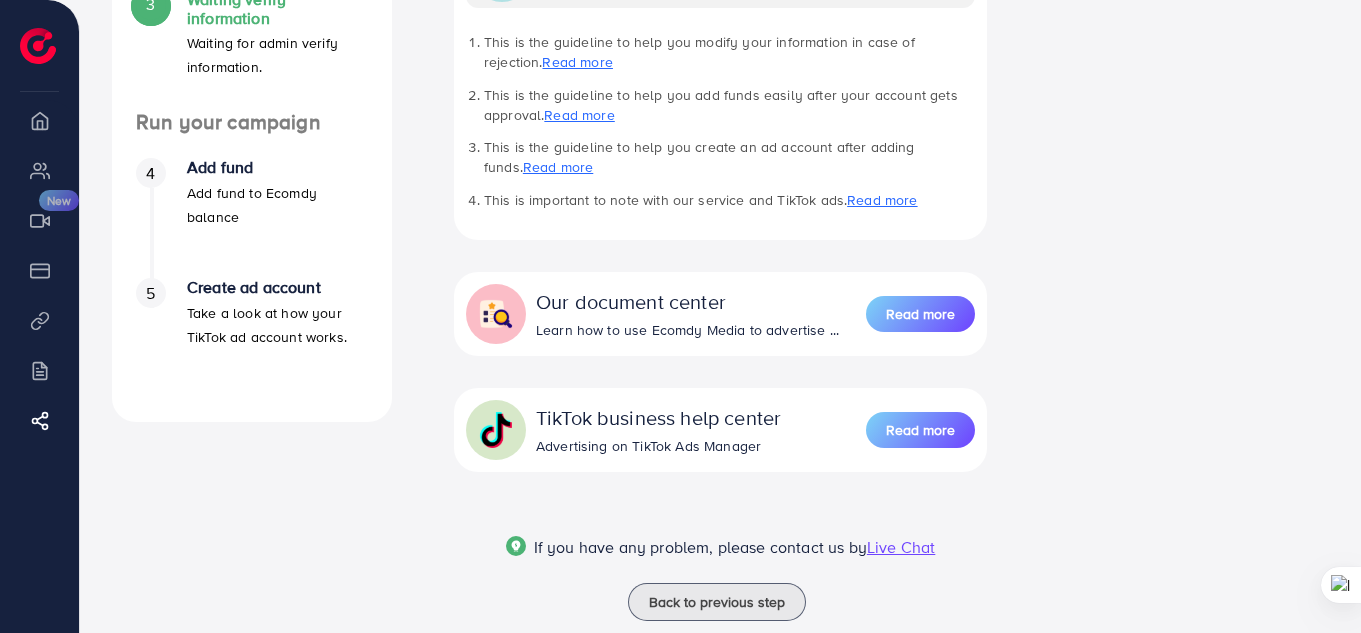 scroll, scrollTop: 528, scrollLeft: 0, axis: vertical 